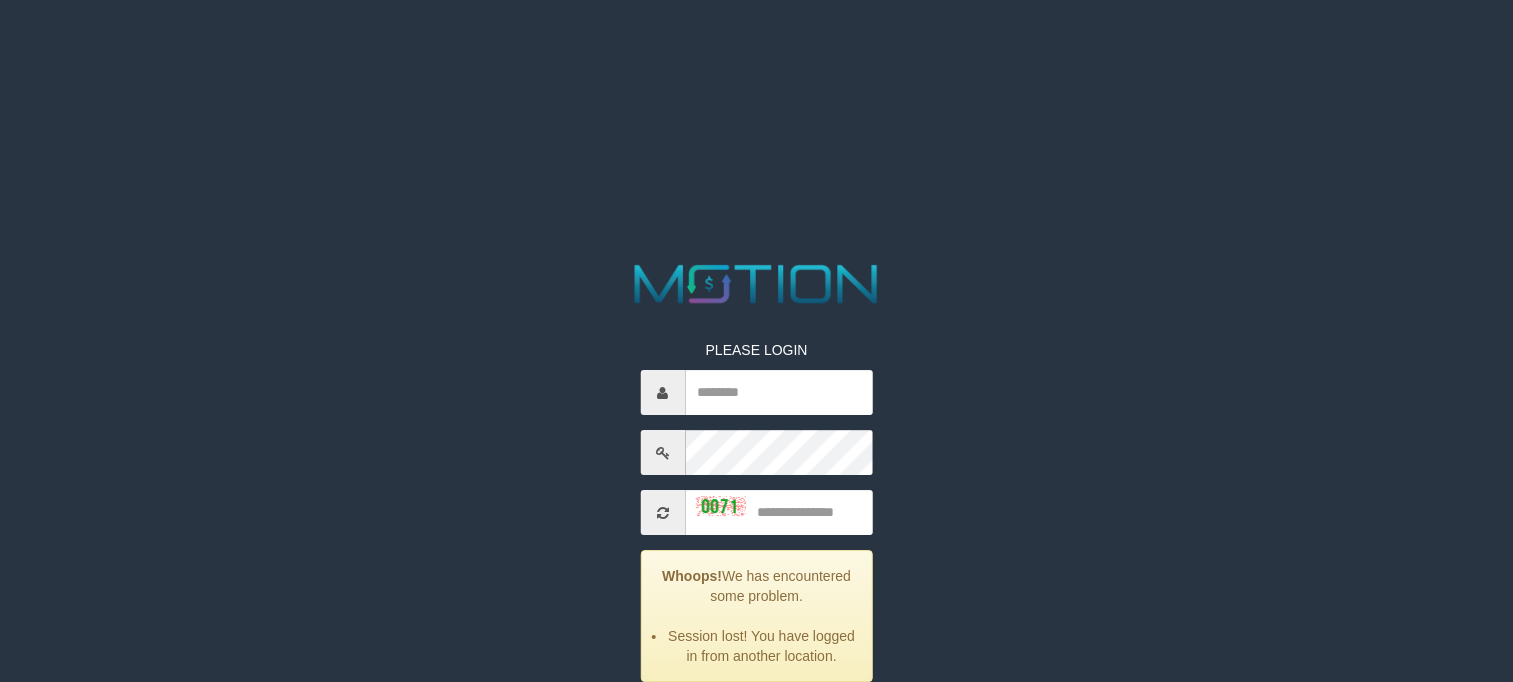 scroll, scrollTop: 0, scrollLeft: 0, axis: both 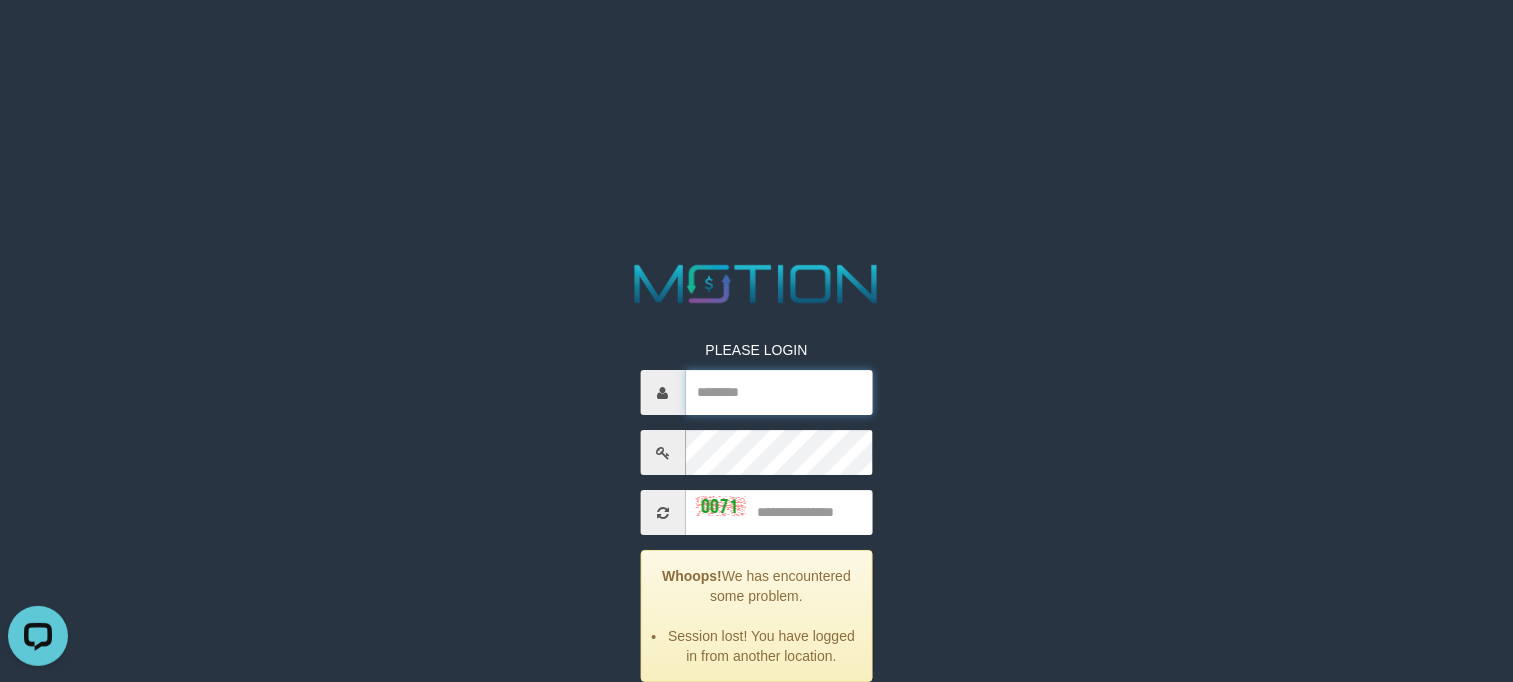 type on "**********" 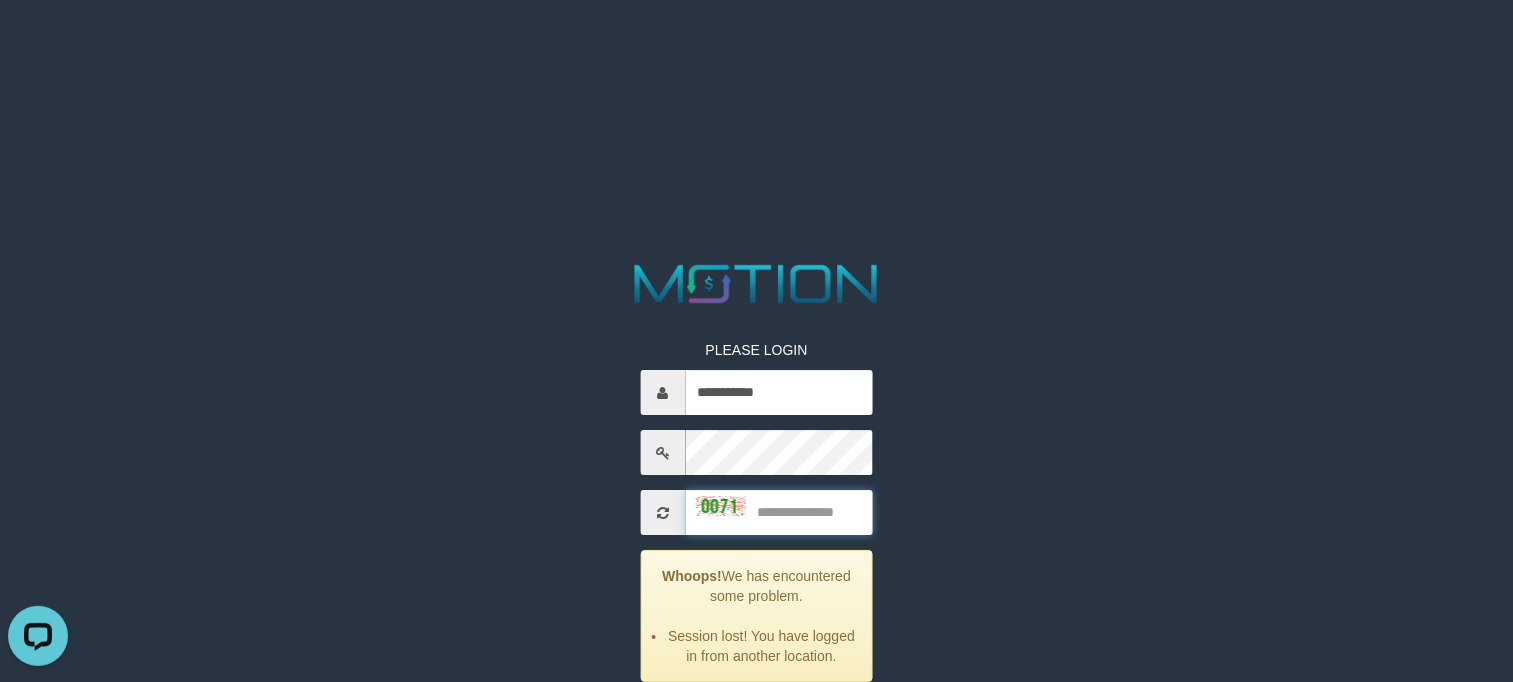 click at bounding box center [778, 512] 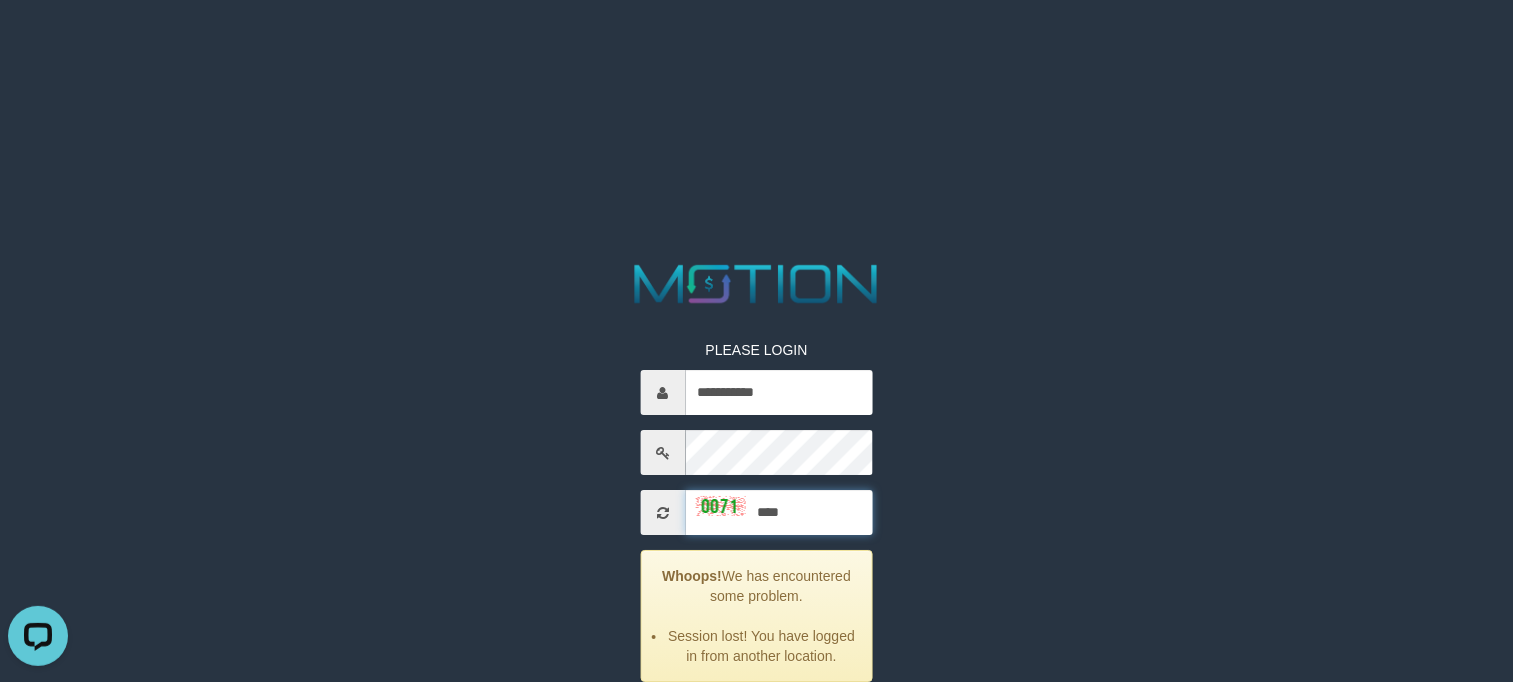 type on "****" 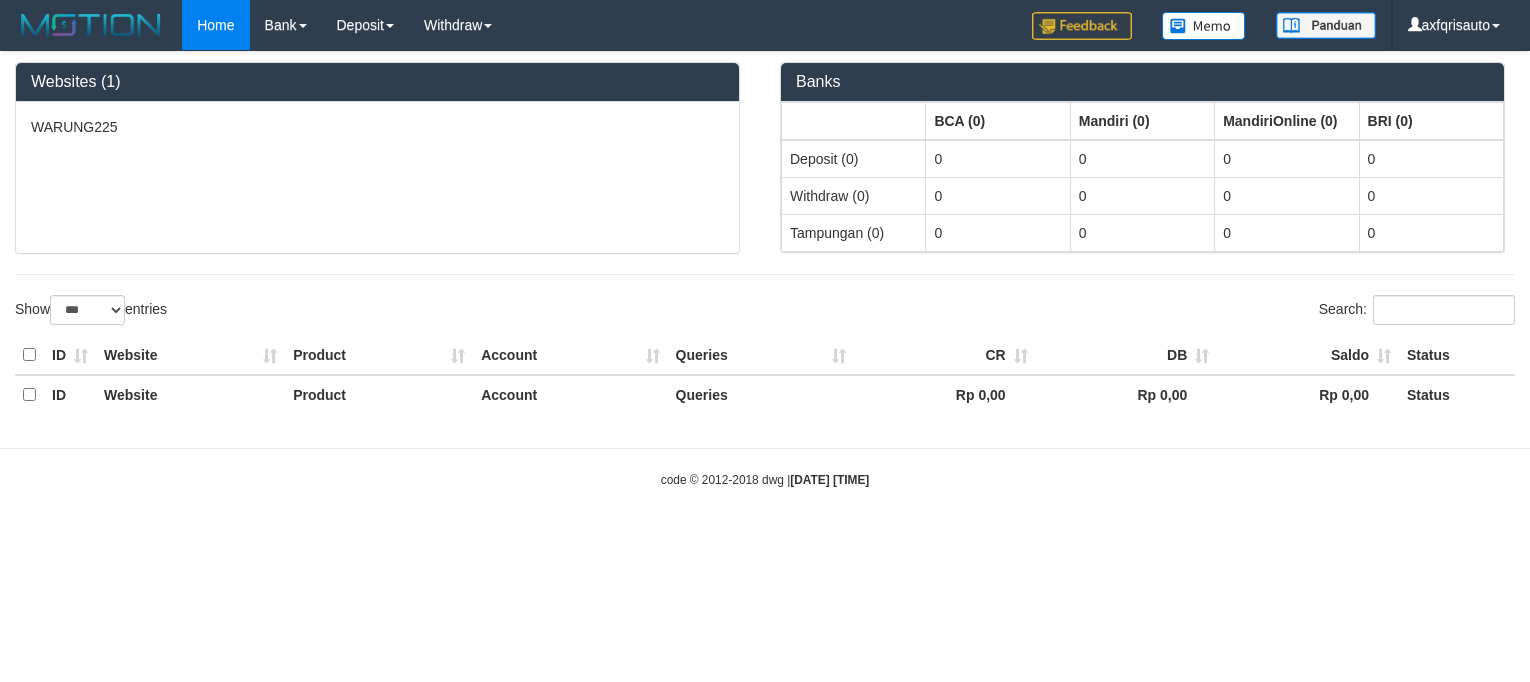 select on "***" 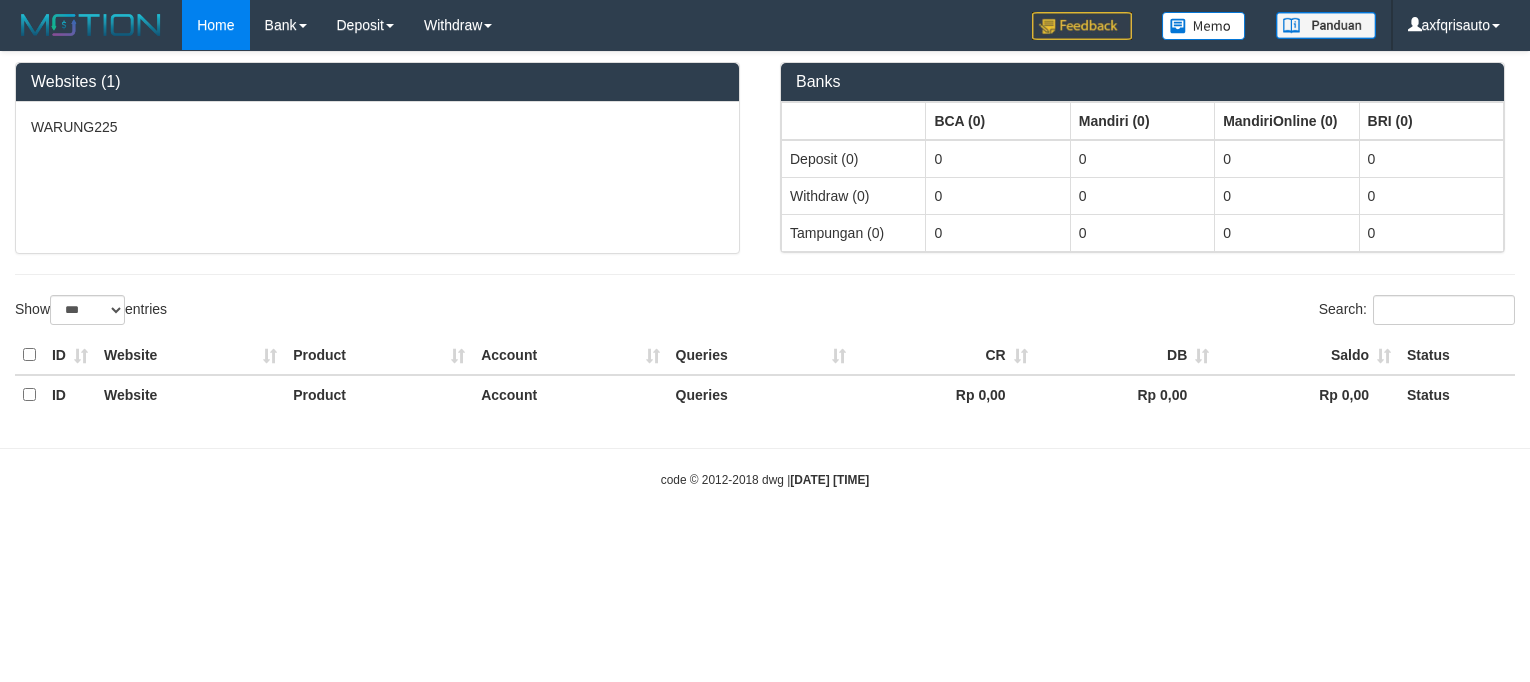 scroll, scrollTop: 0, scrollLeft: 0, axis: both 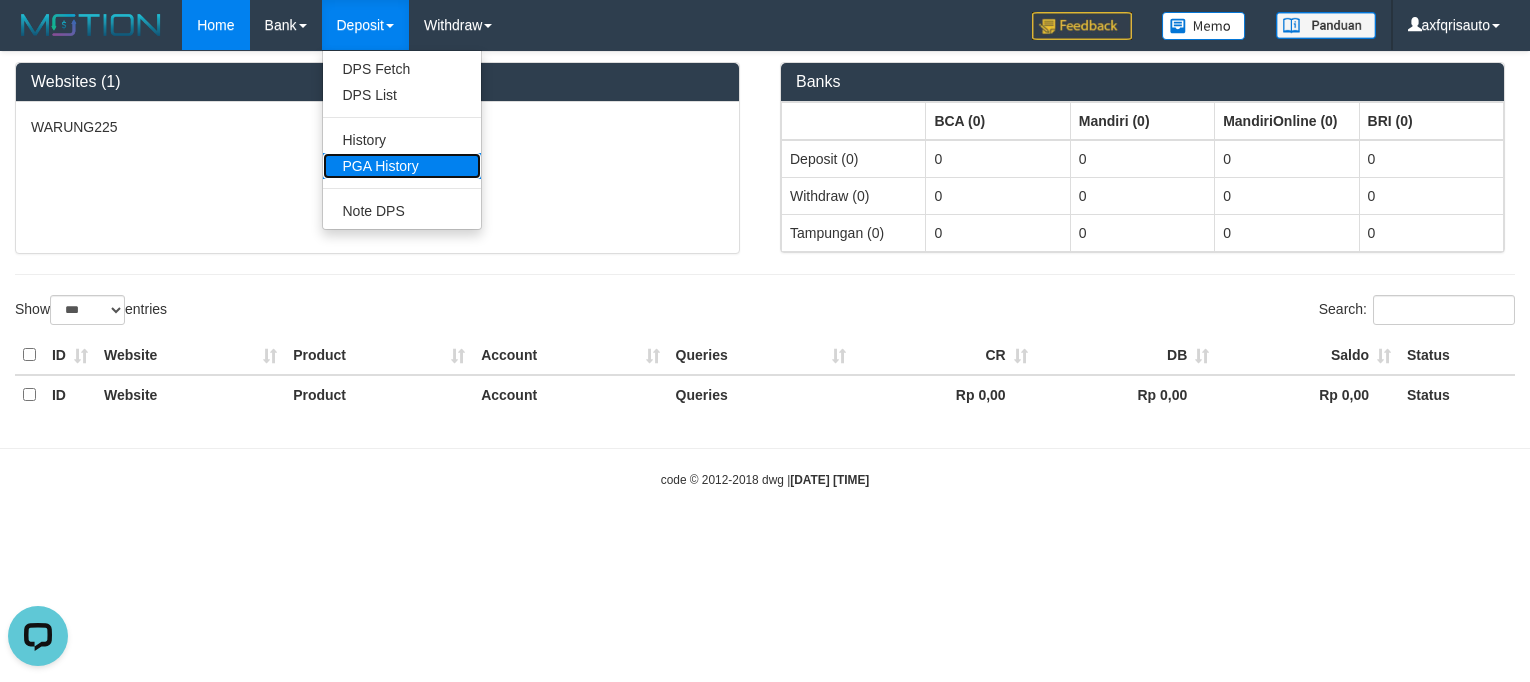 click on "PGA History" at bounding box center (402, 166) 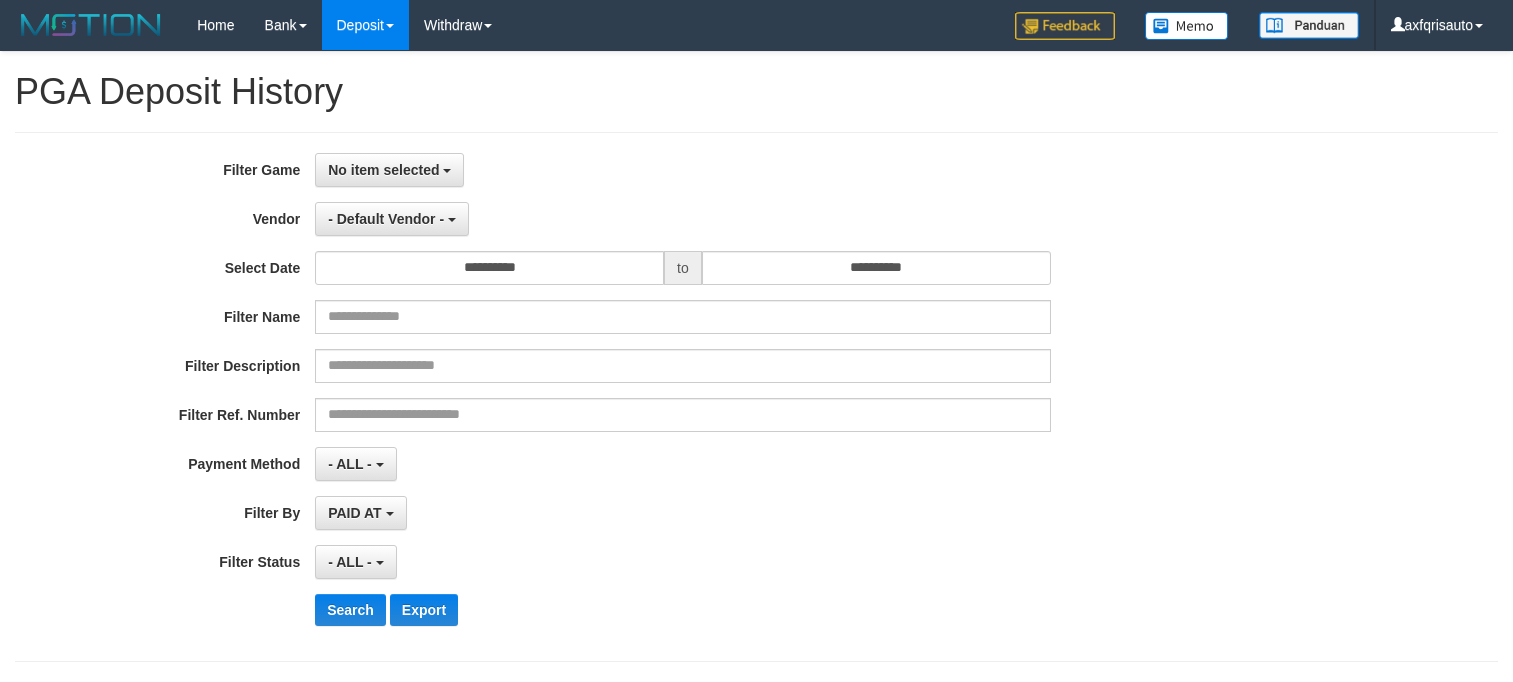 select 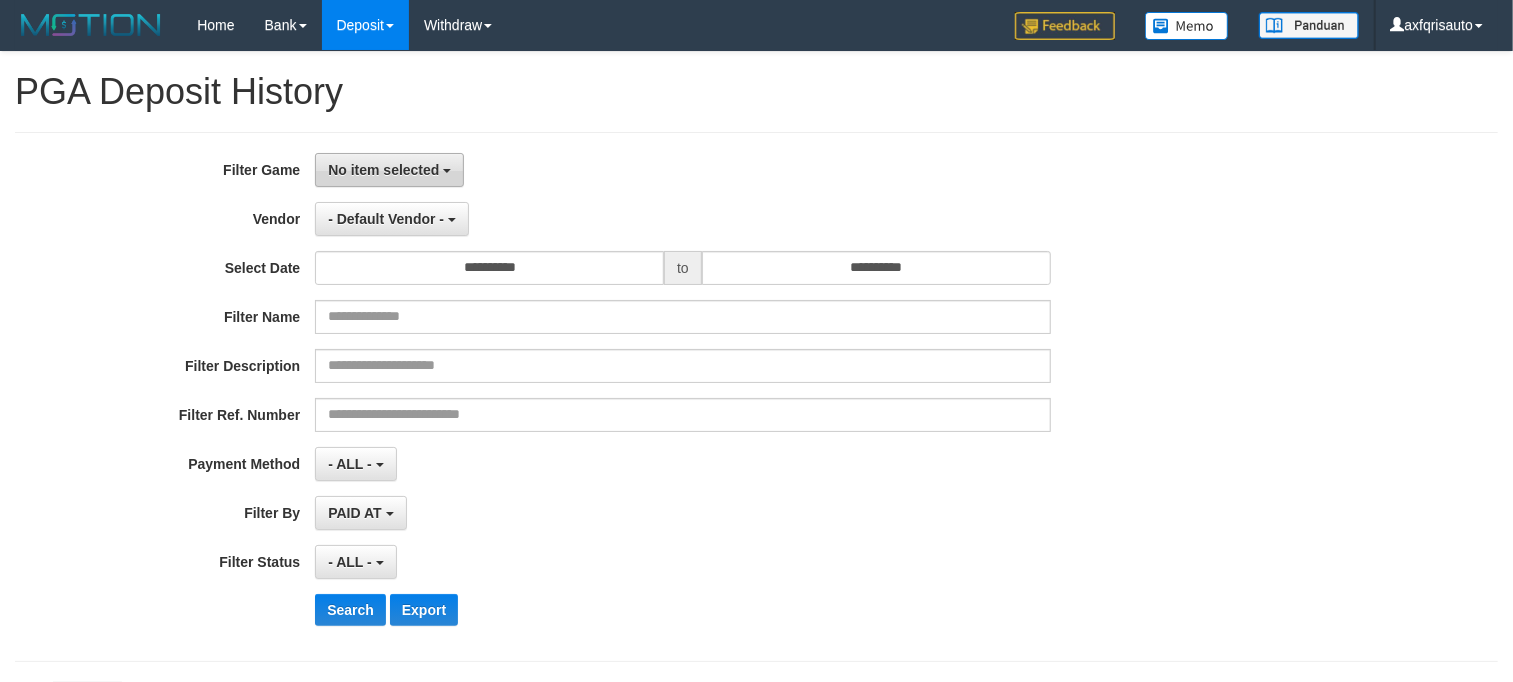 click on "No item selected" at bounding box center (383, 170) 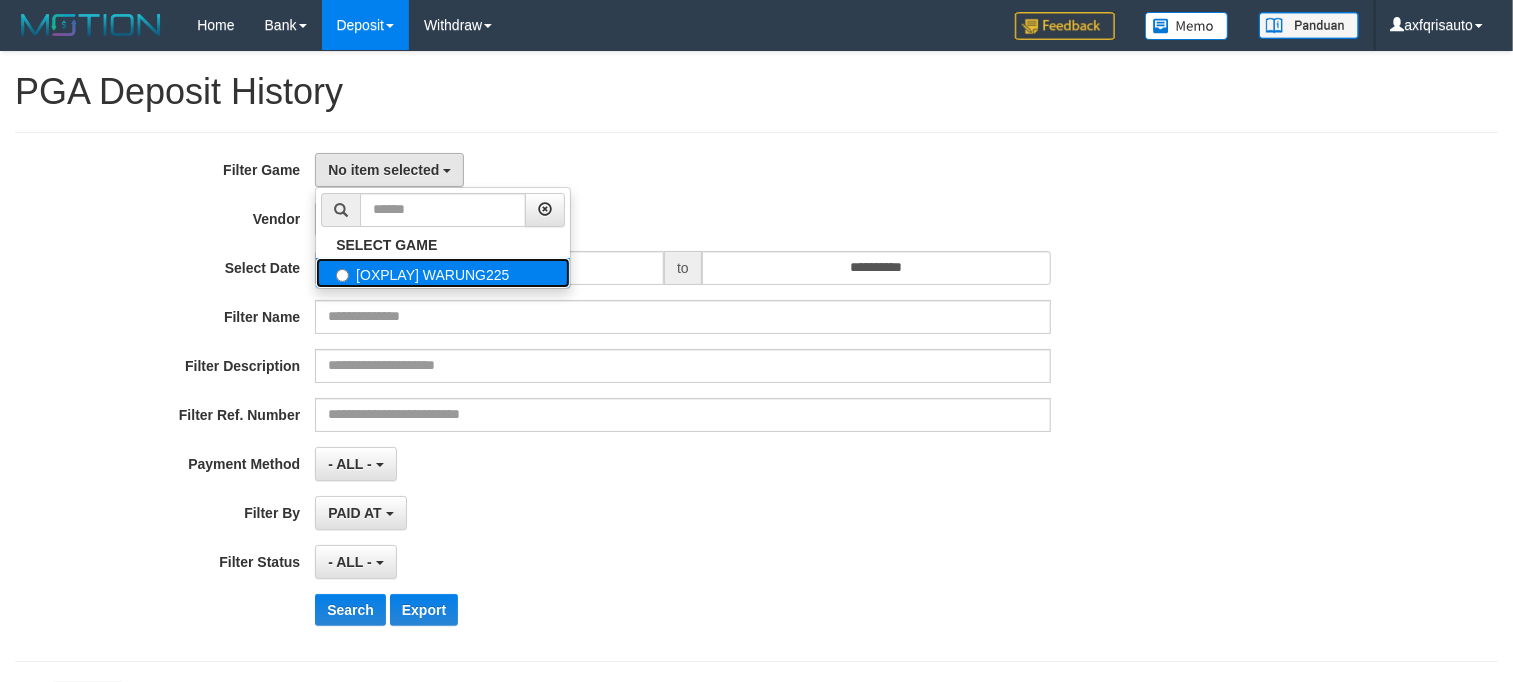 click on "[OXPLAY] WARUNG225" at bounding box center (443, 273) 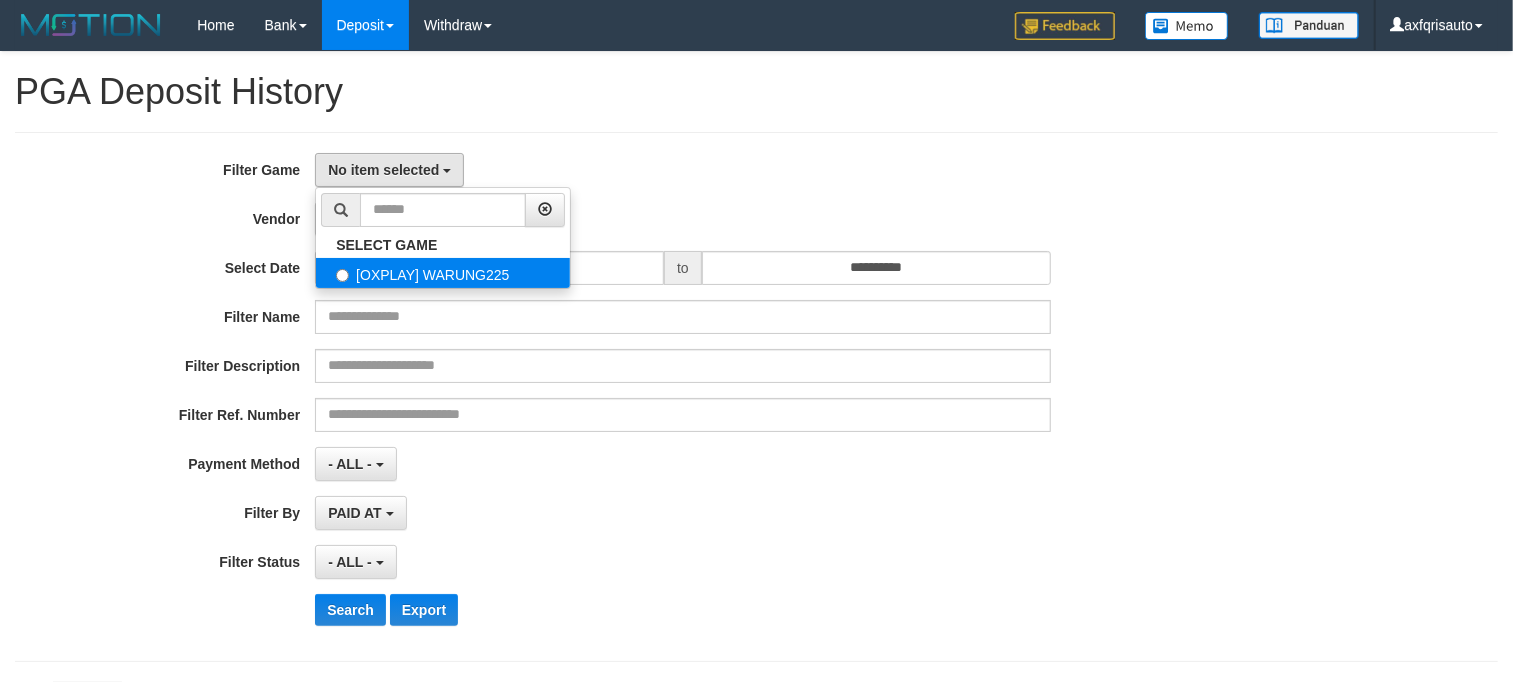 select on "***" 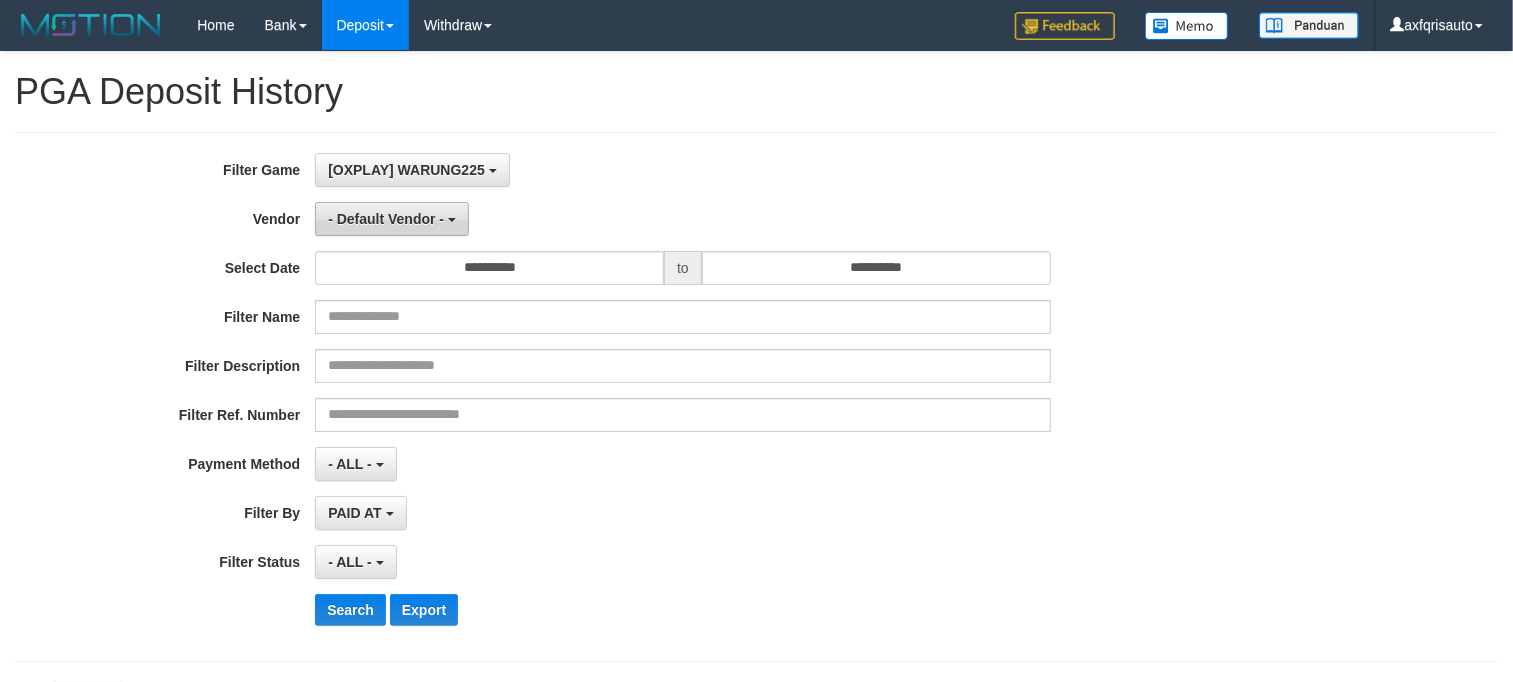 scroll, scrollTop: 17, scrollLeft: 0, axis: vertical 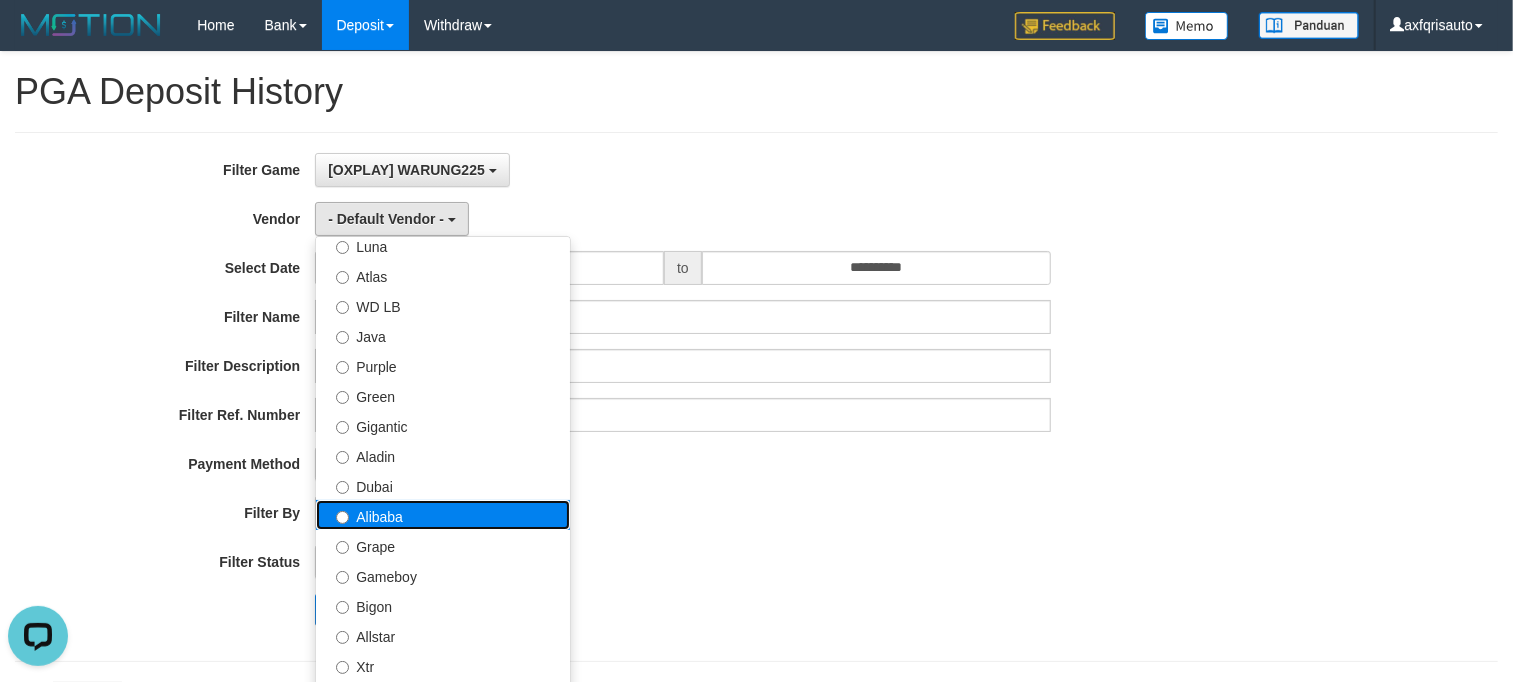 click on "Alibaba" at bounding box center [443, 515] 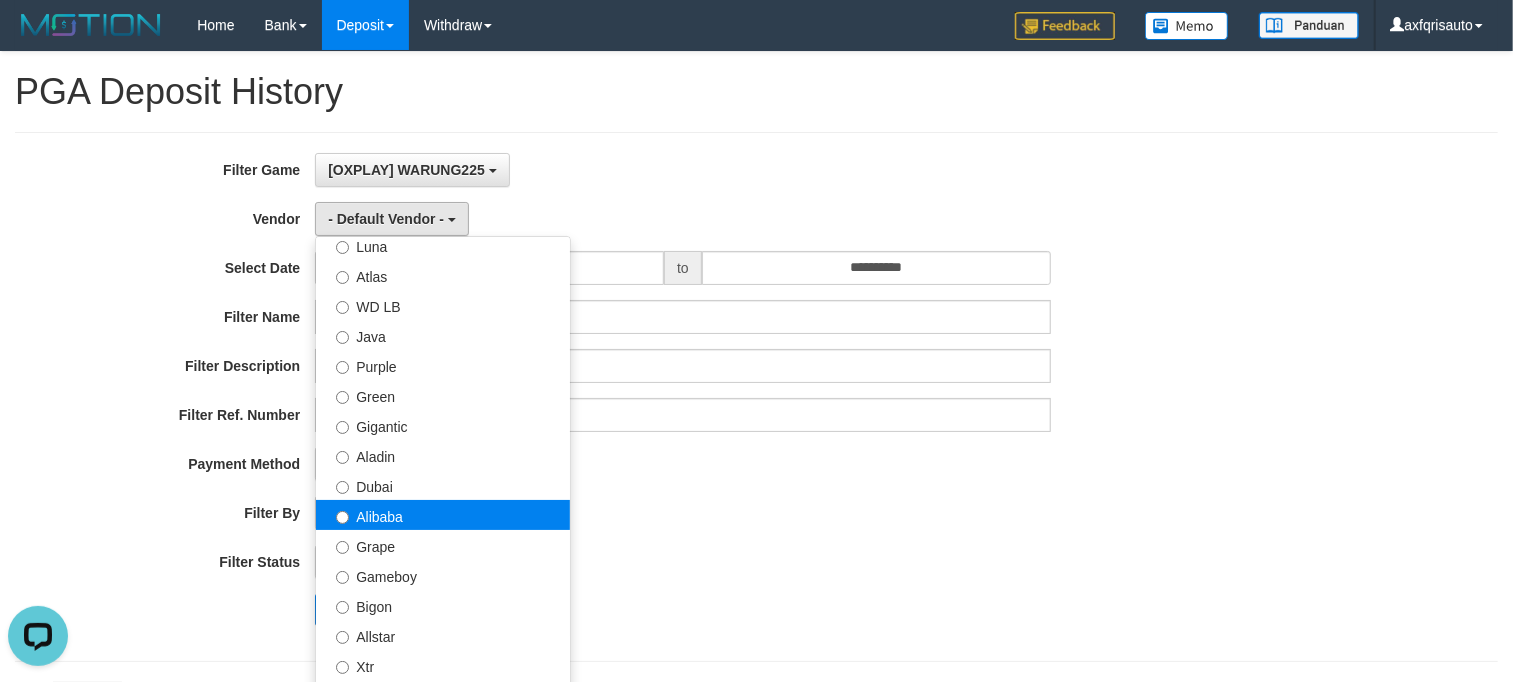 select on "**********" 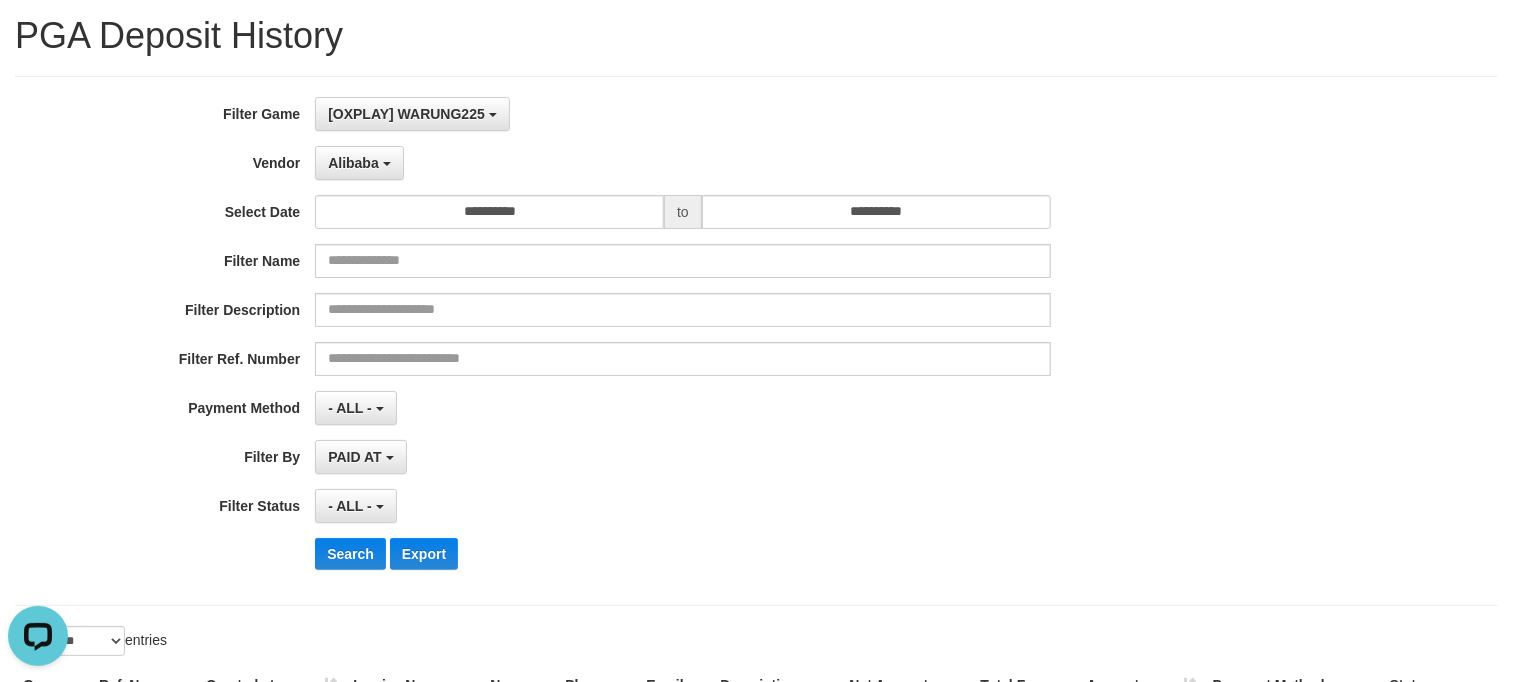 scroll, scrollTop: 111, scrollLeft: 0, axis: vertical 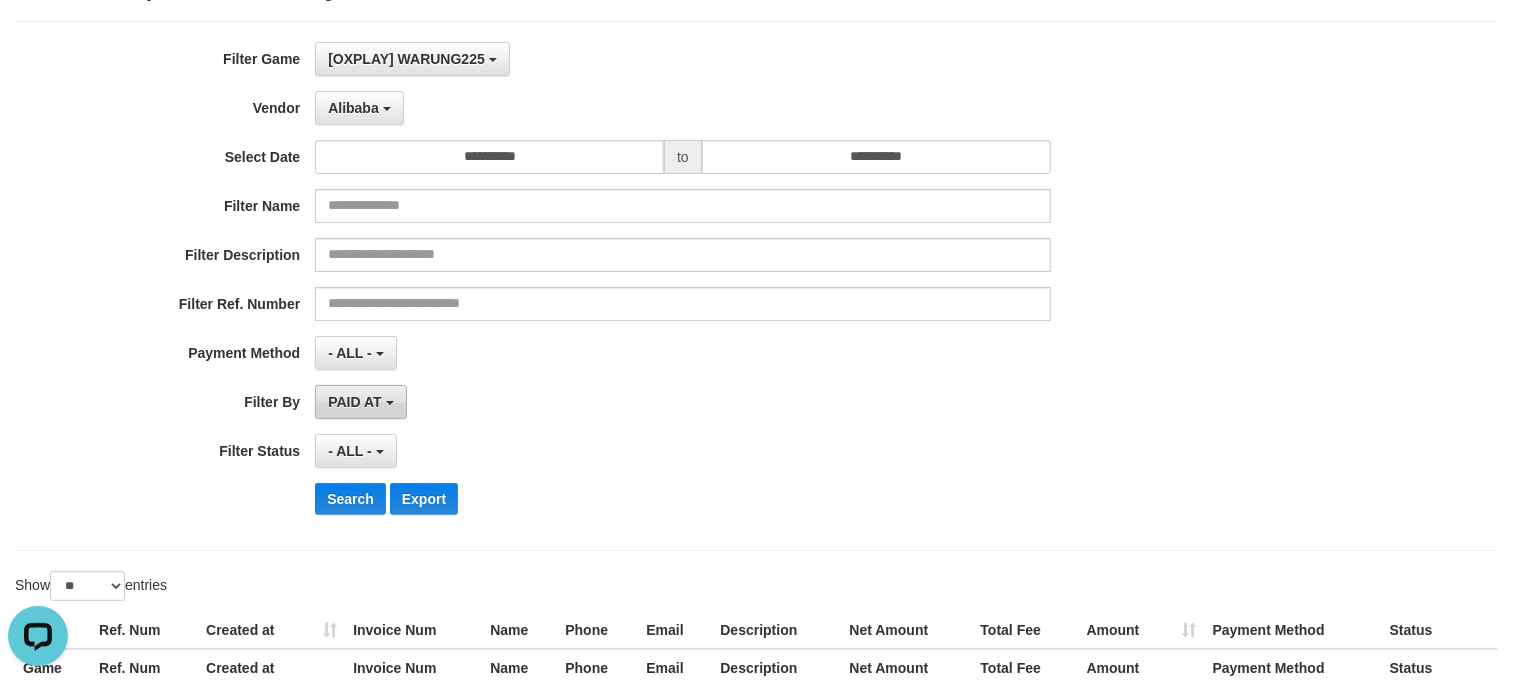 click on "PAID AT" at bounding box center [360, 402] 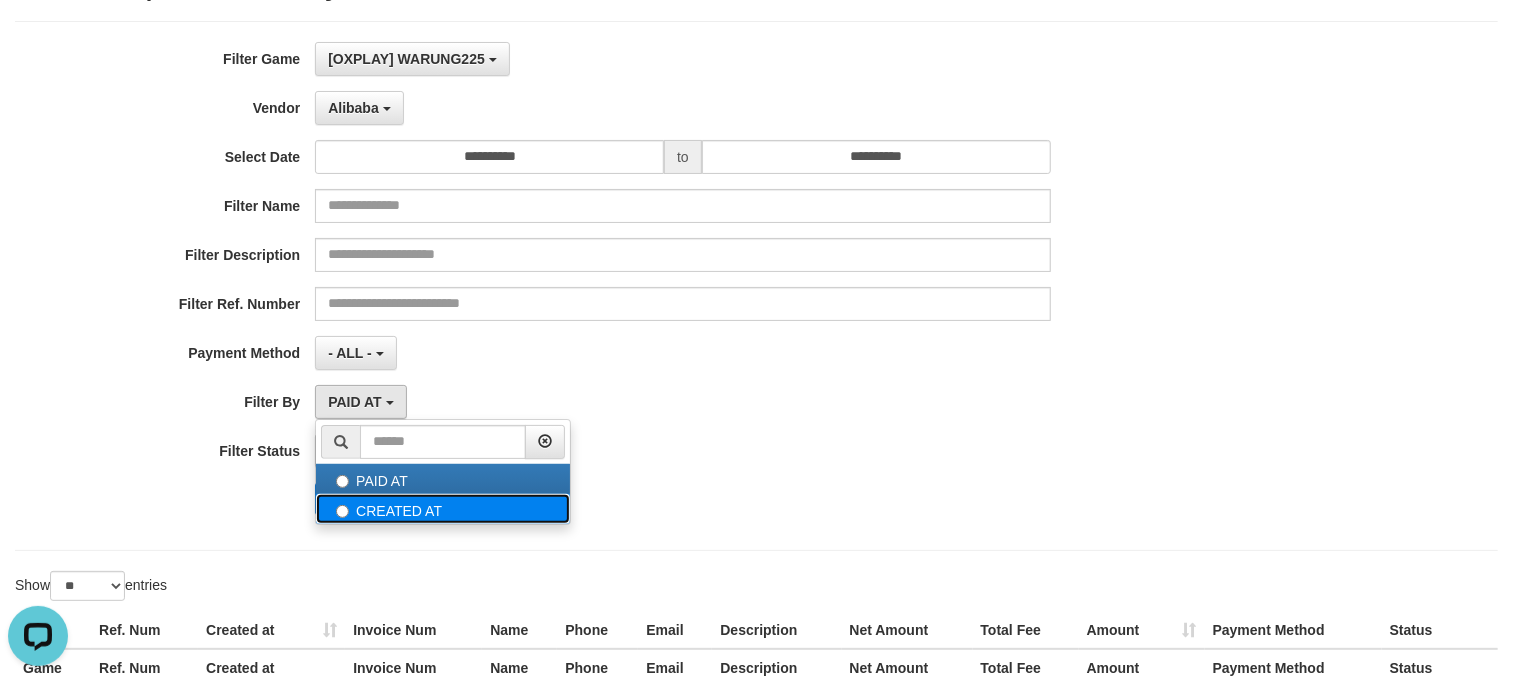 click on "CREATED AT" at bounding box center [443, 509] 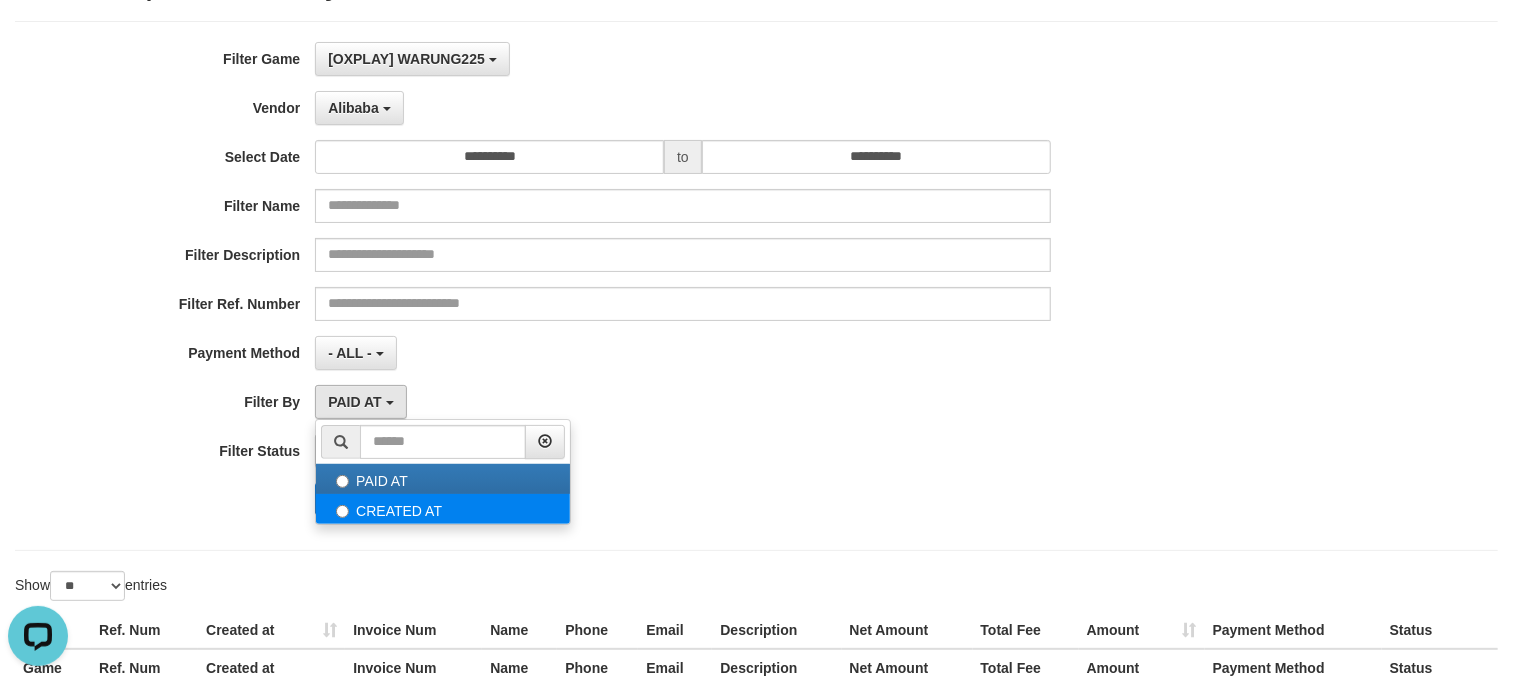 select on "*" 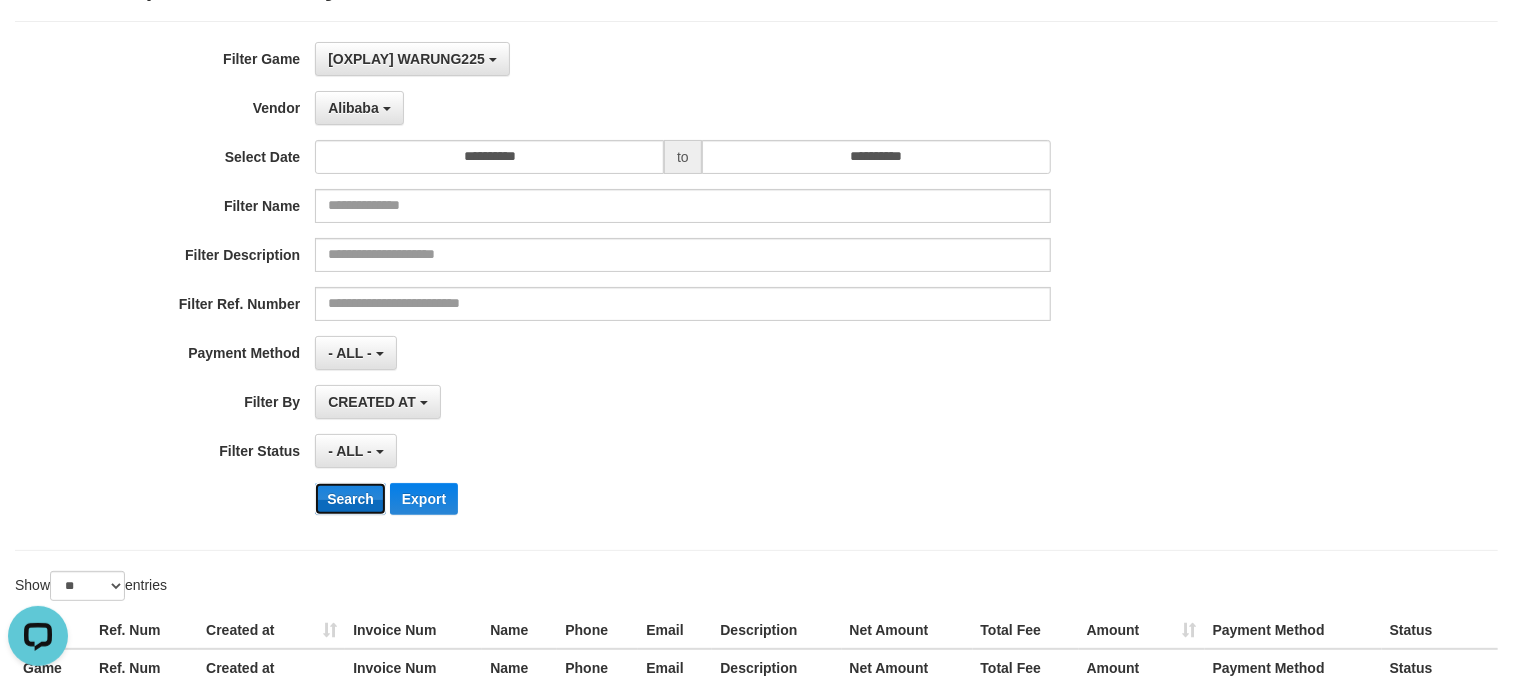 click on "Search" at bounding box center (350, 499) 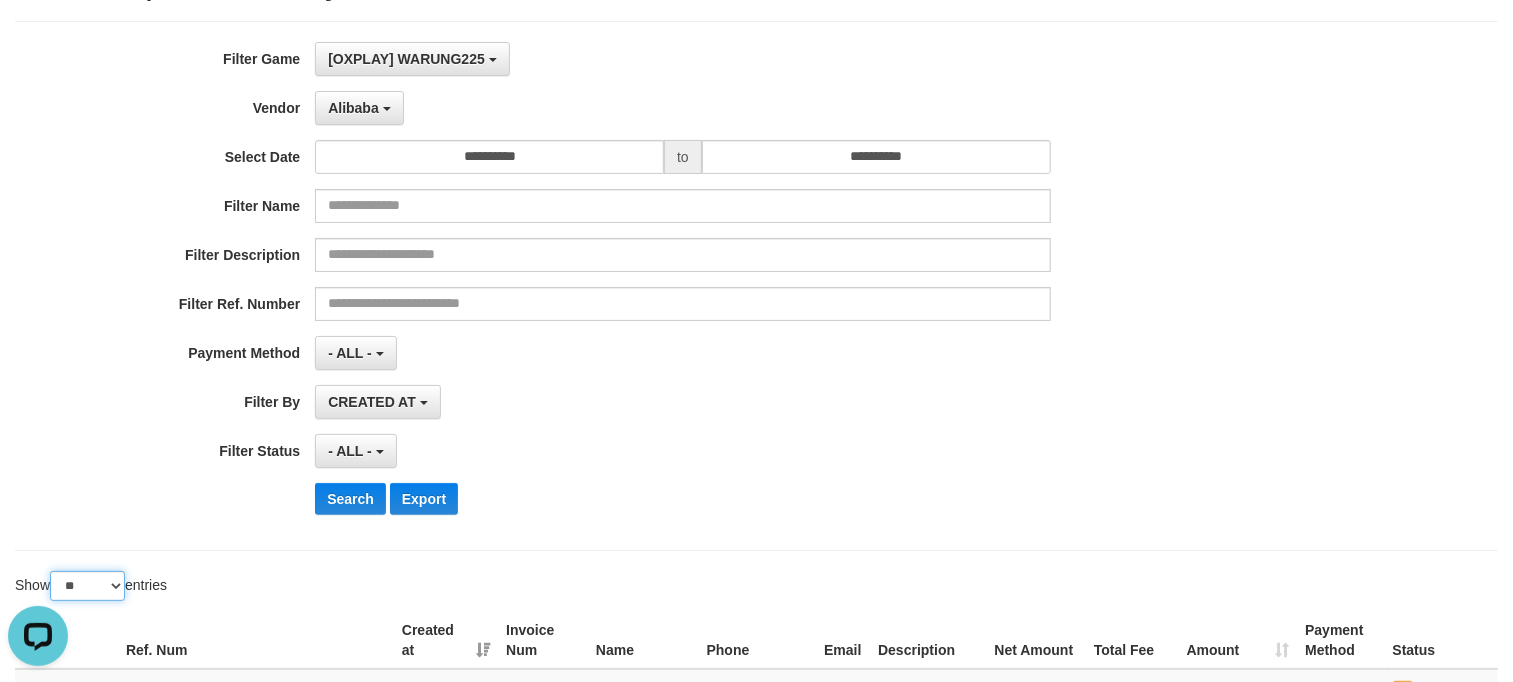 click on "** ** ** ***" at bounding box center (87, 586) 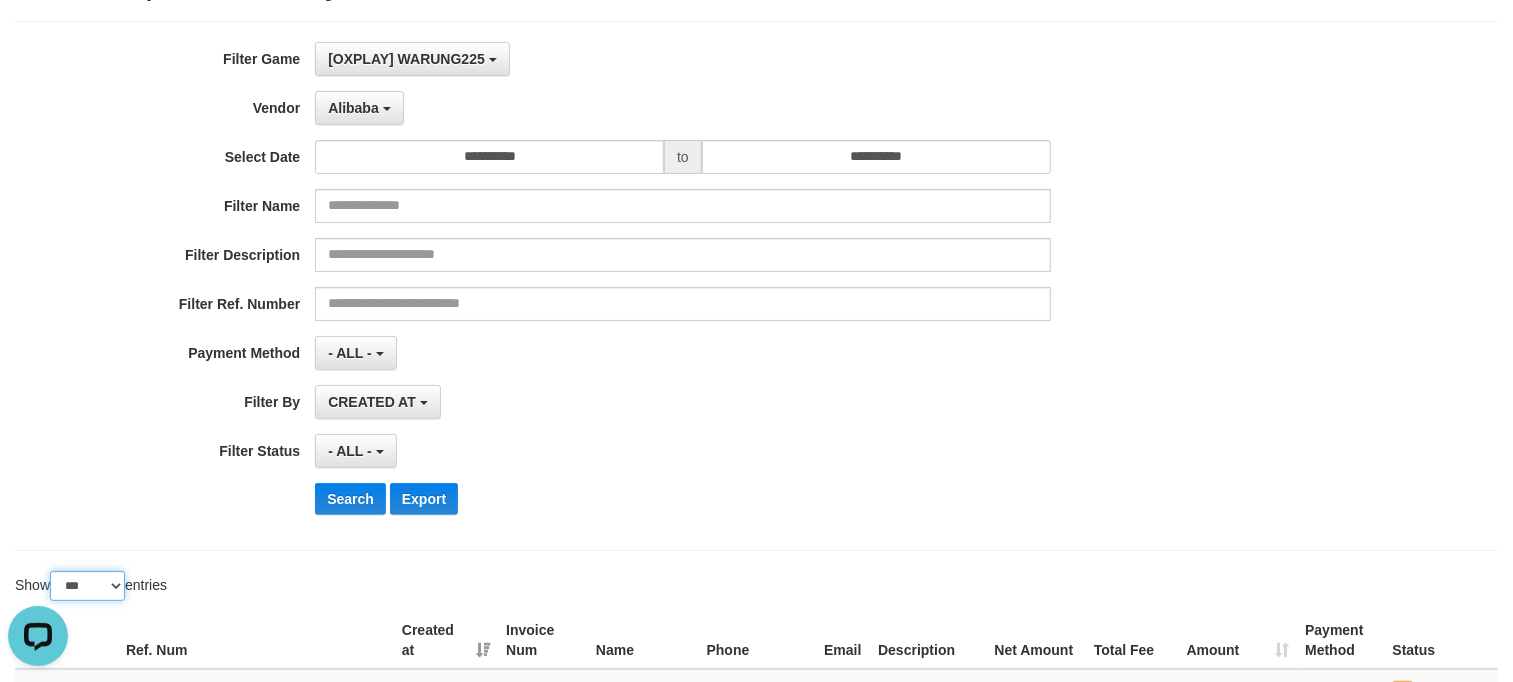 click on "** ** ** ***" at bounding box center [87, 586] 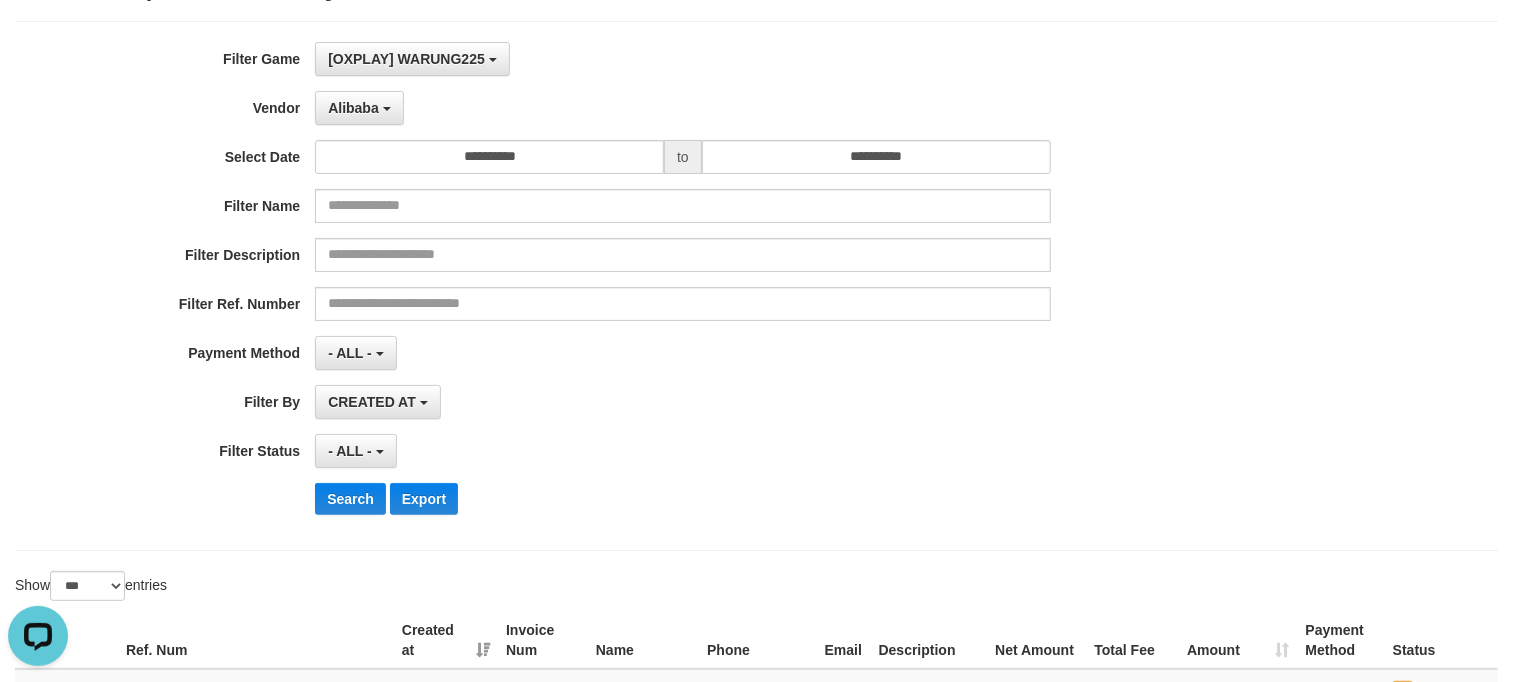 click on "**********" at bounding box center [630, 286] 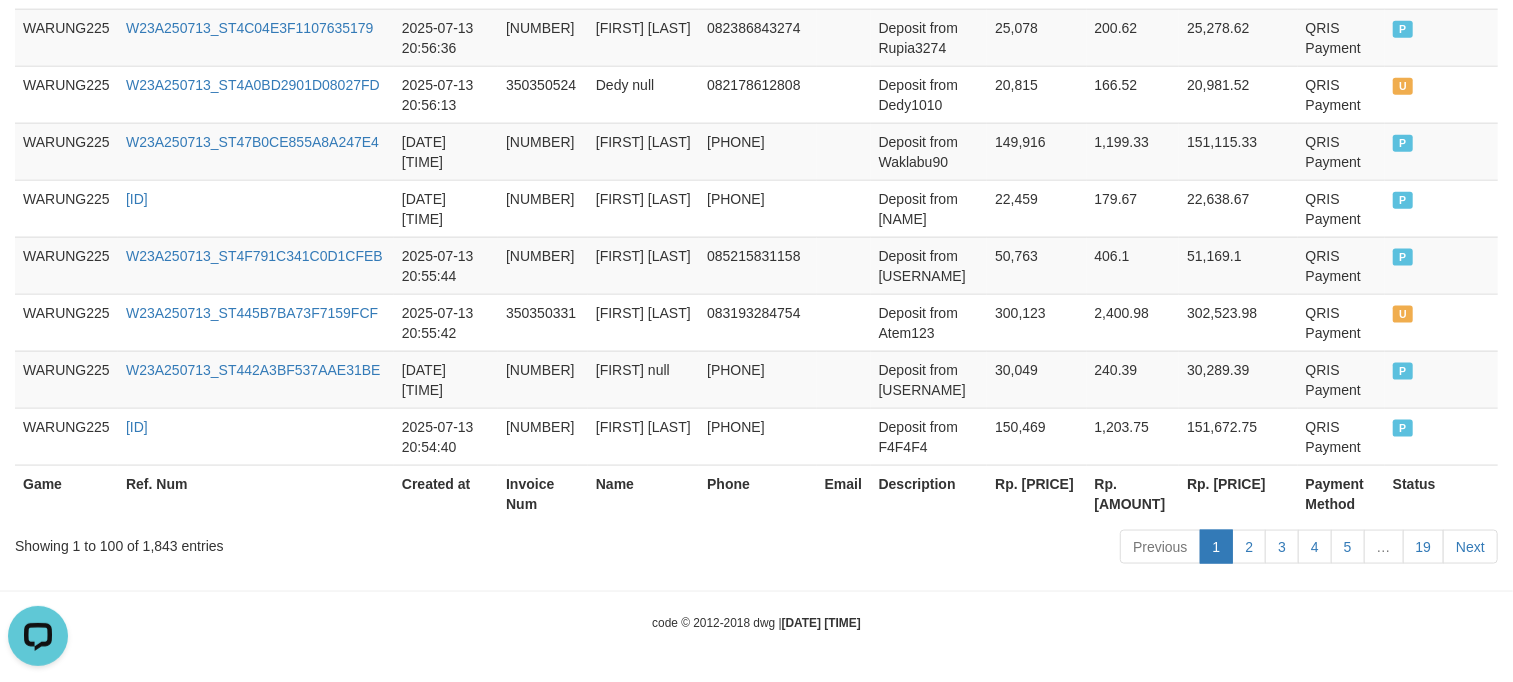 click on "Previous 1 2 3 4 5 … 19 Next" at bounding box center (1071, 549) 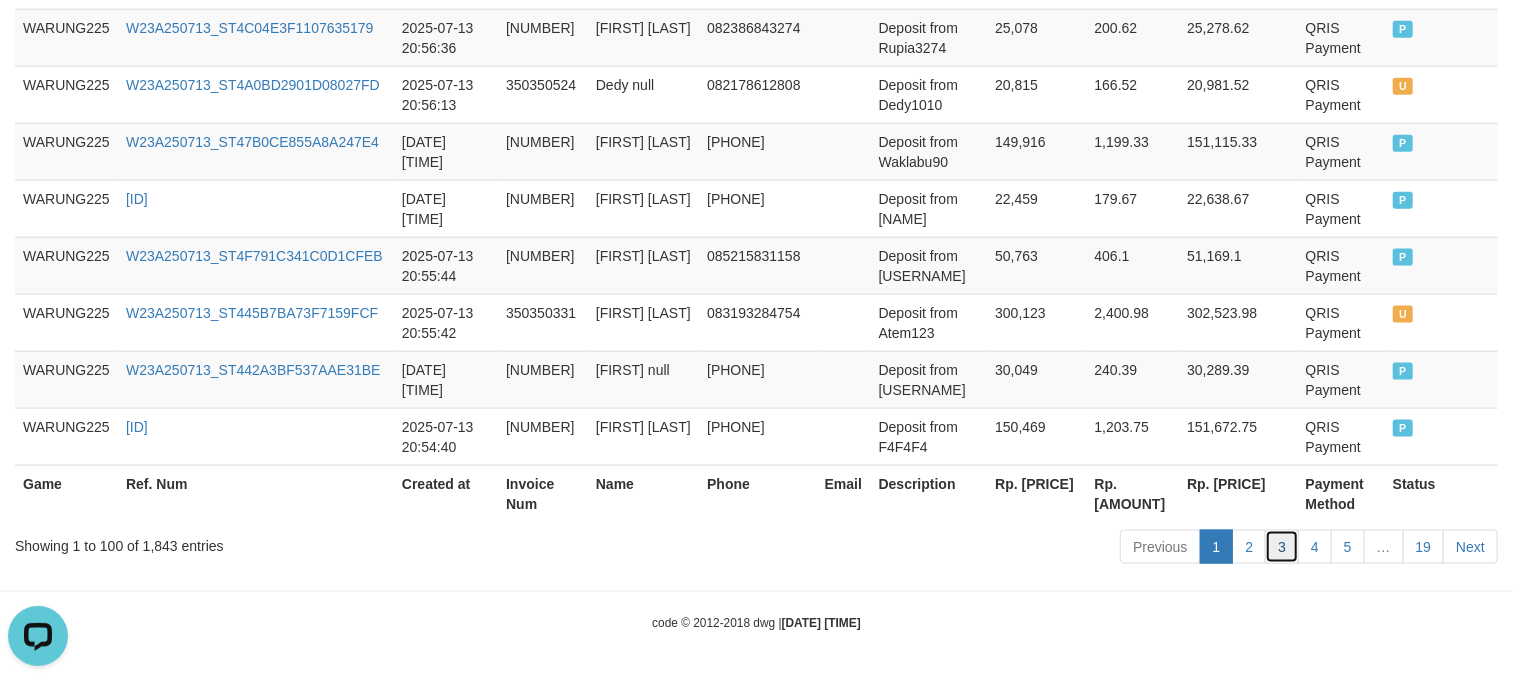 click on "3" at bounding box center (1282, 547) 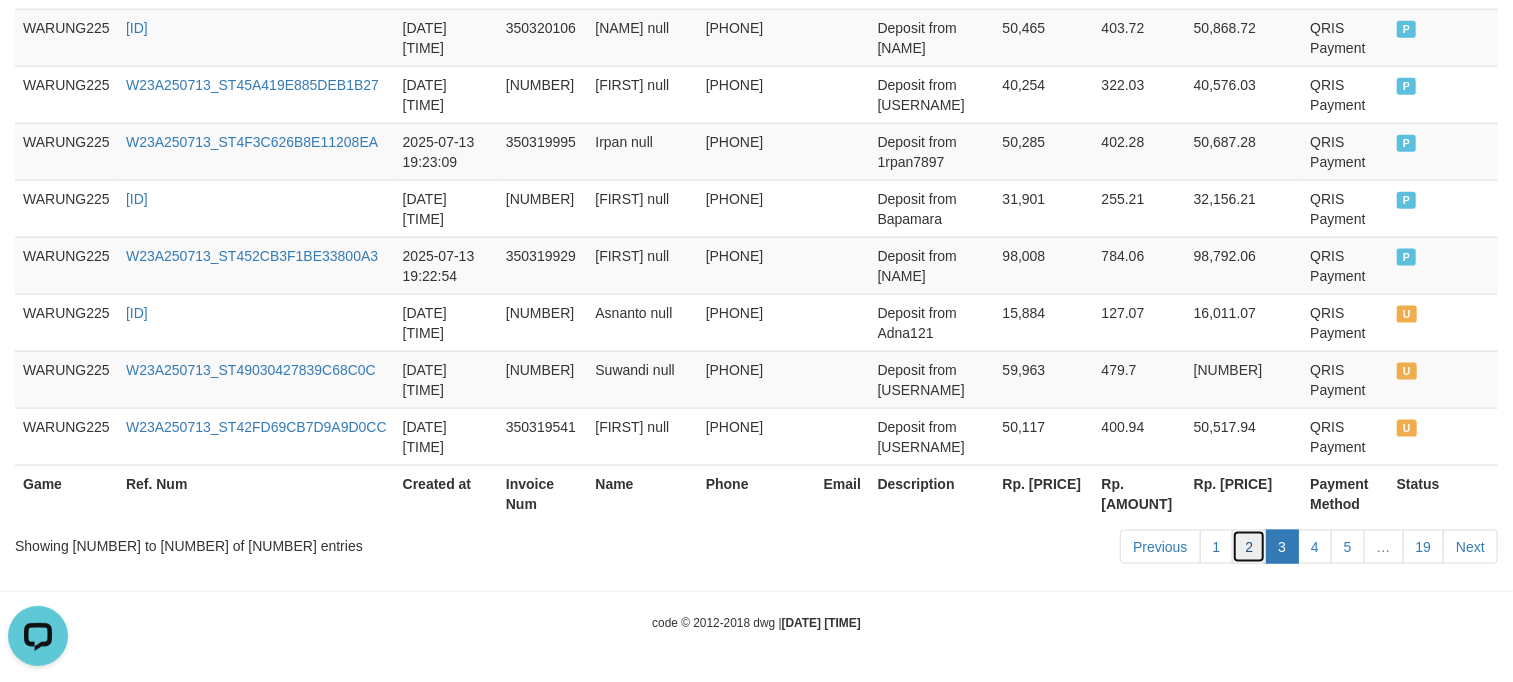 click on "2" at bounding box center (1249, 547) 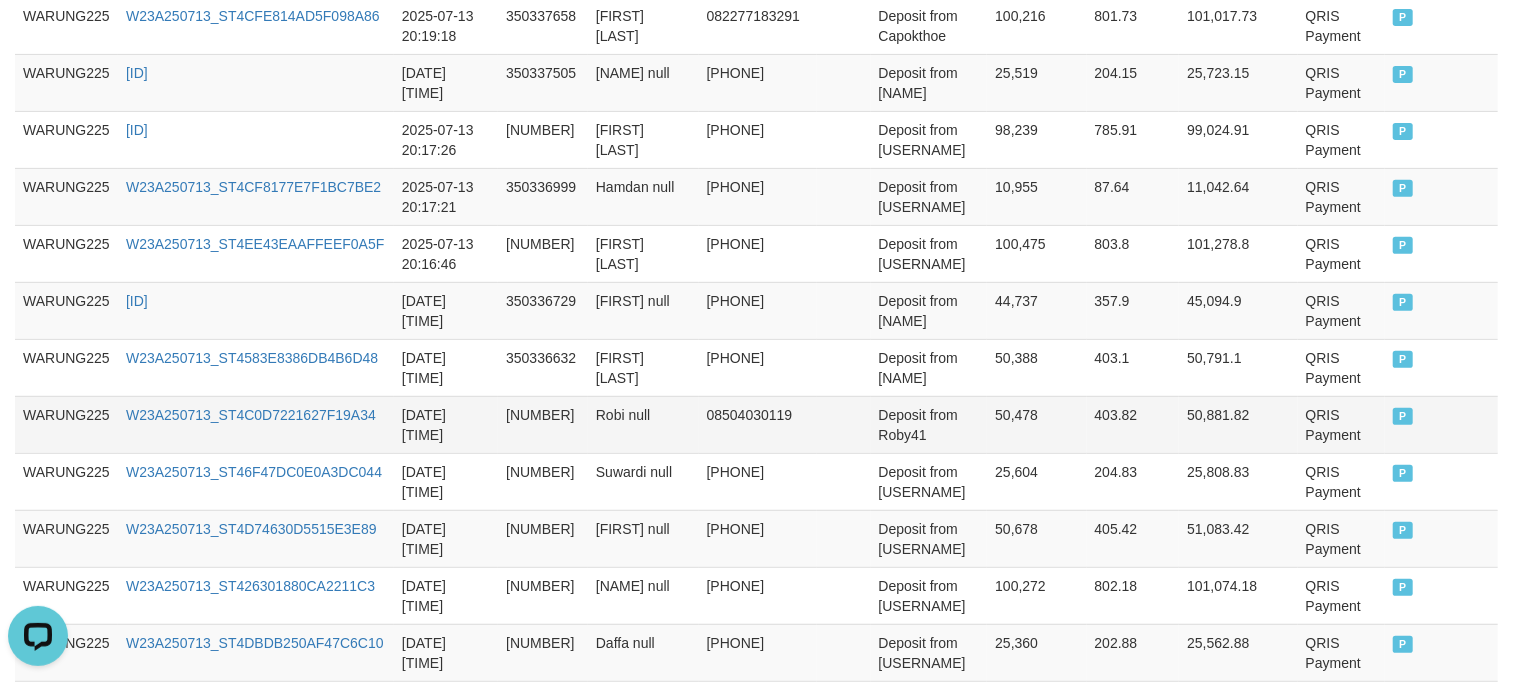 scroll, scrollTop: 5065, scrollLeft: 0, axis: vertical 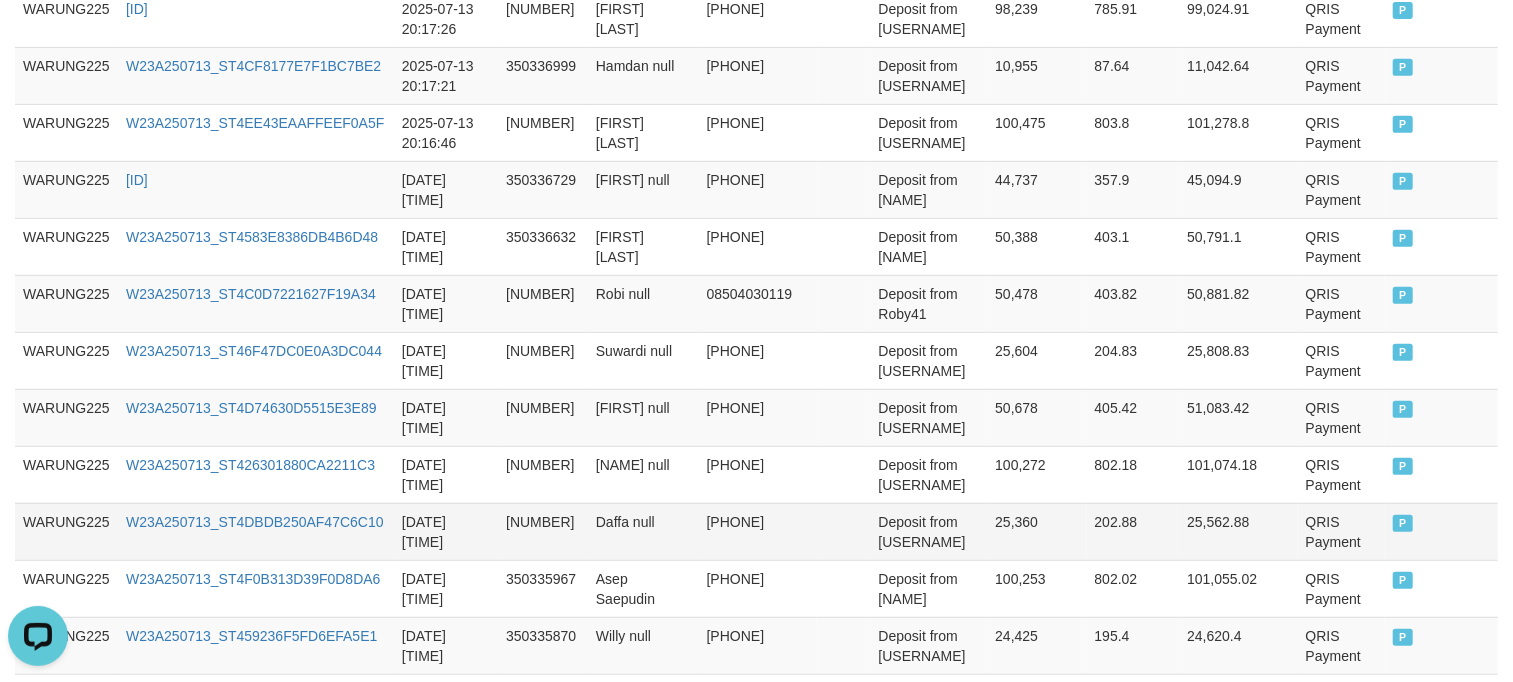 click on "25,562.88" at bounding box center (1238, 531) 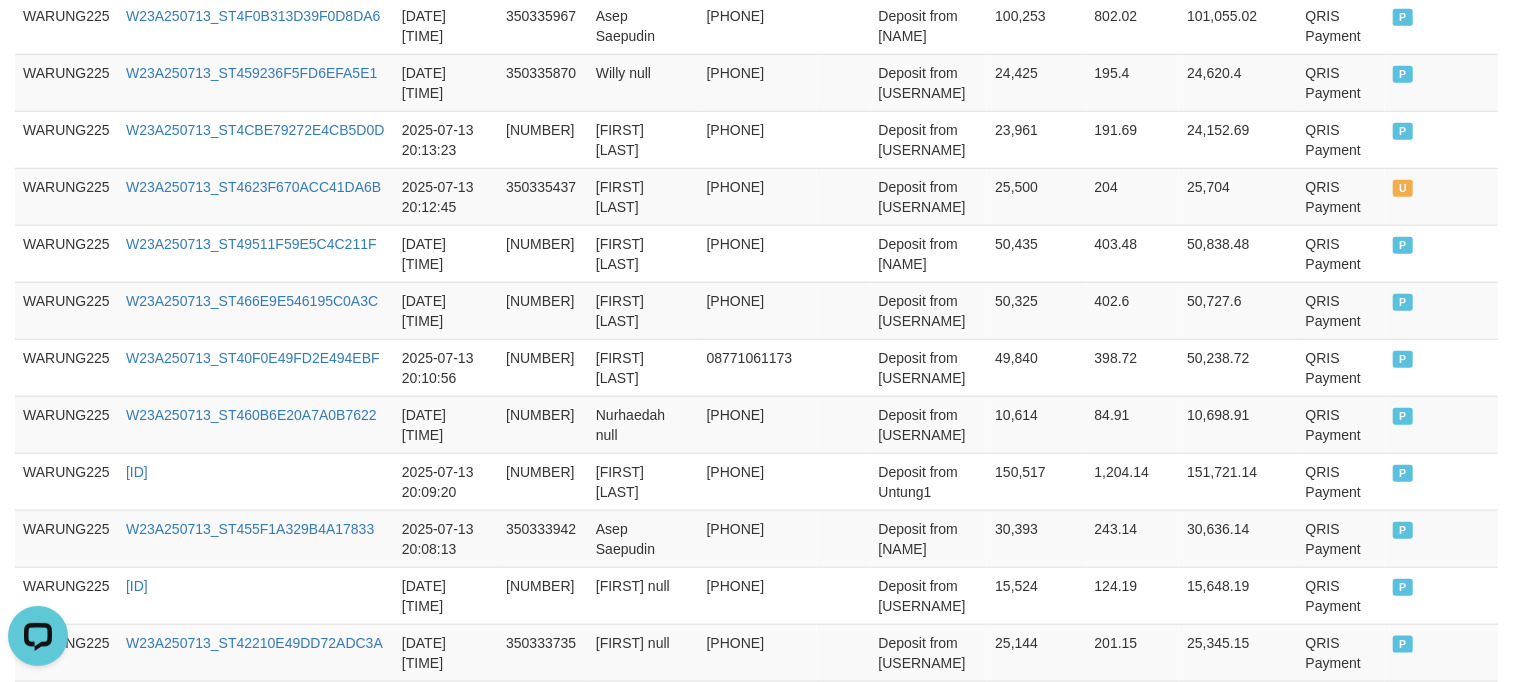scroll, scrollTop: 6021, scrollLeft: 0, axis: vertical 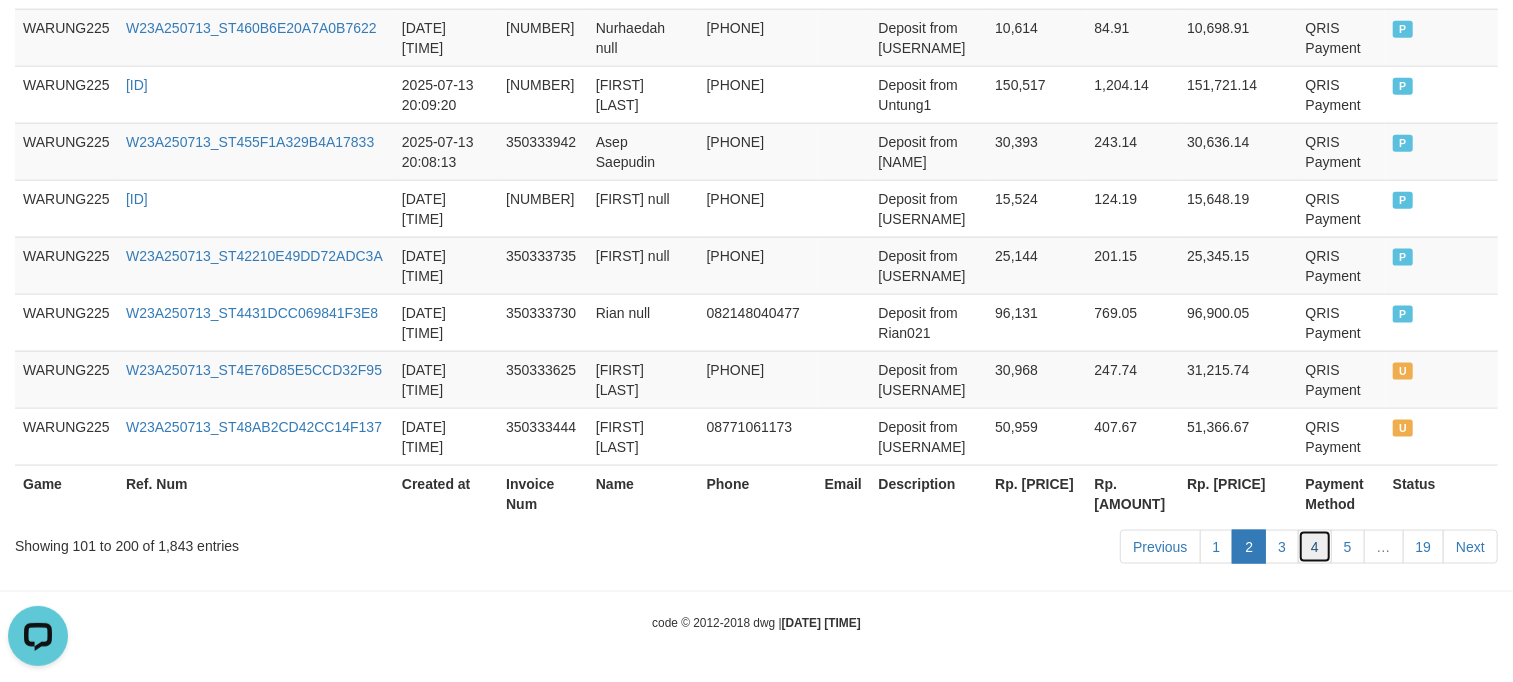 click on "4" at bounding box center (1315, 547) 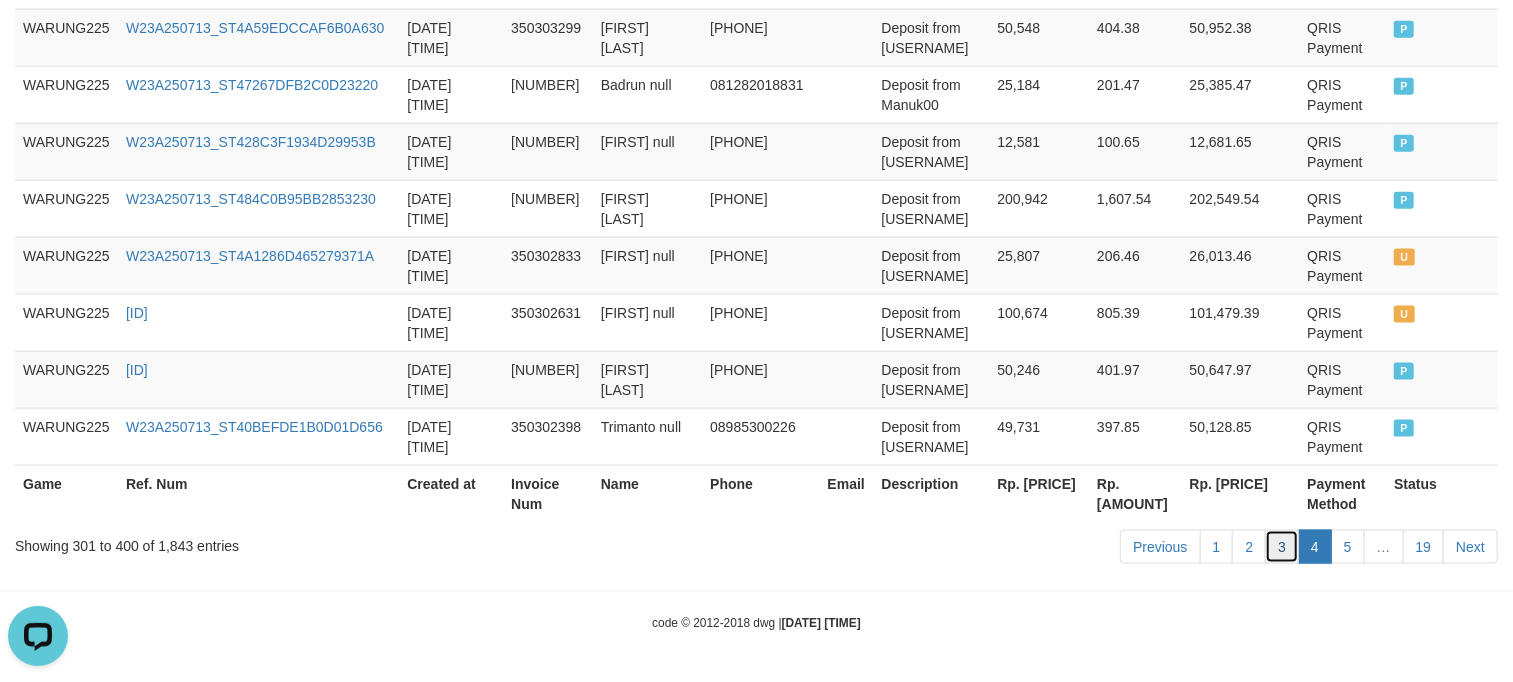 click on "3" at bounding box center (1282, 547) 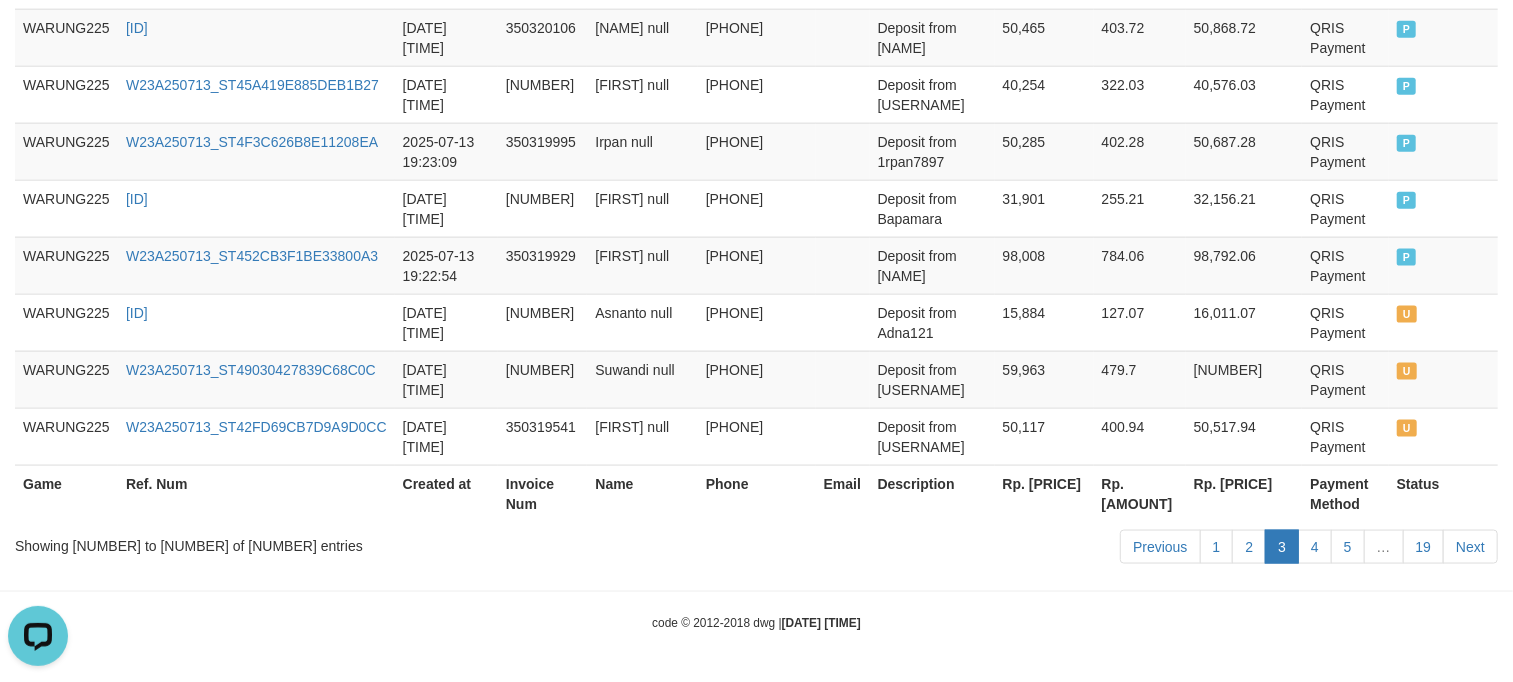 scroll, scrollTop: 3843, scrollLeft: 0, axis: vertical 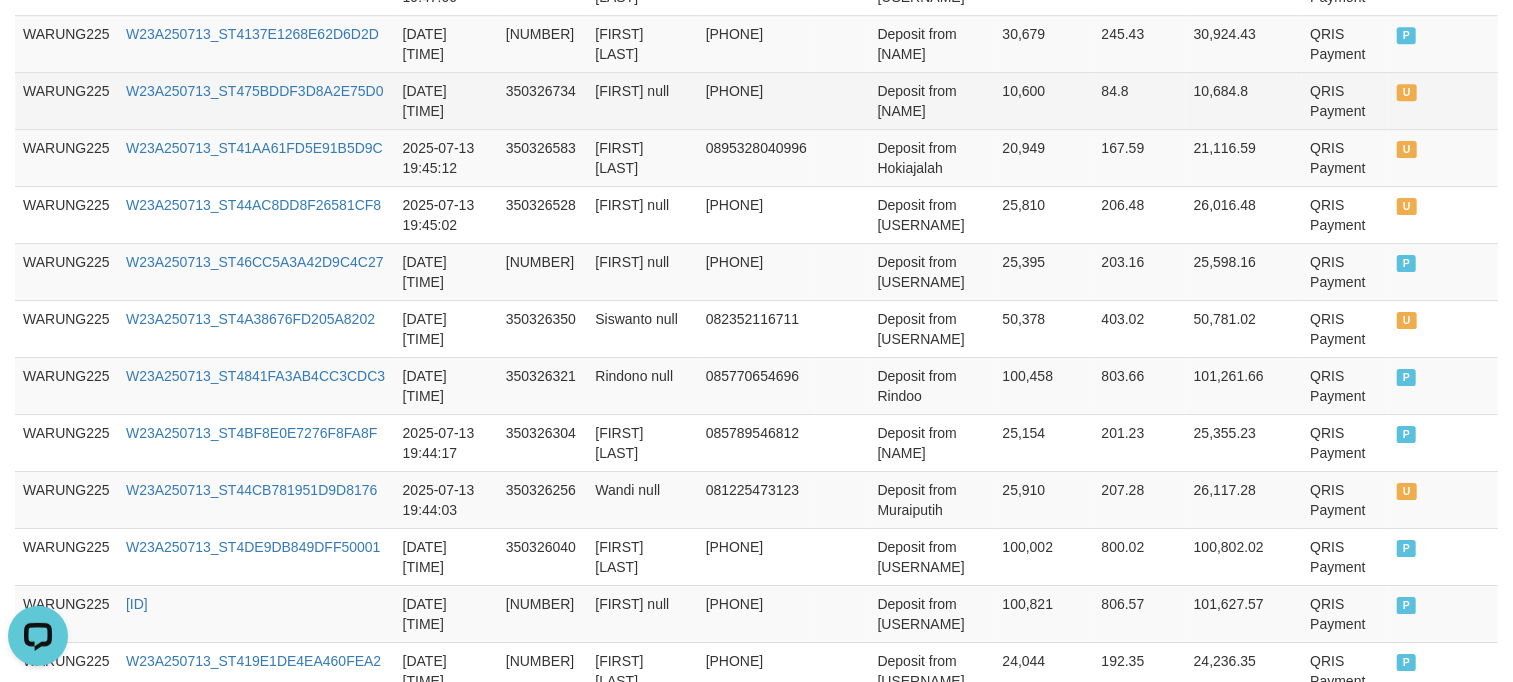 click on "10,684.8" at bounding box center (1244, 100) 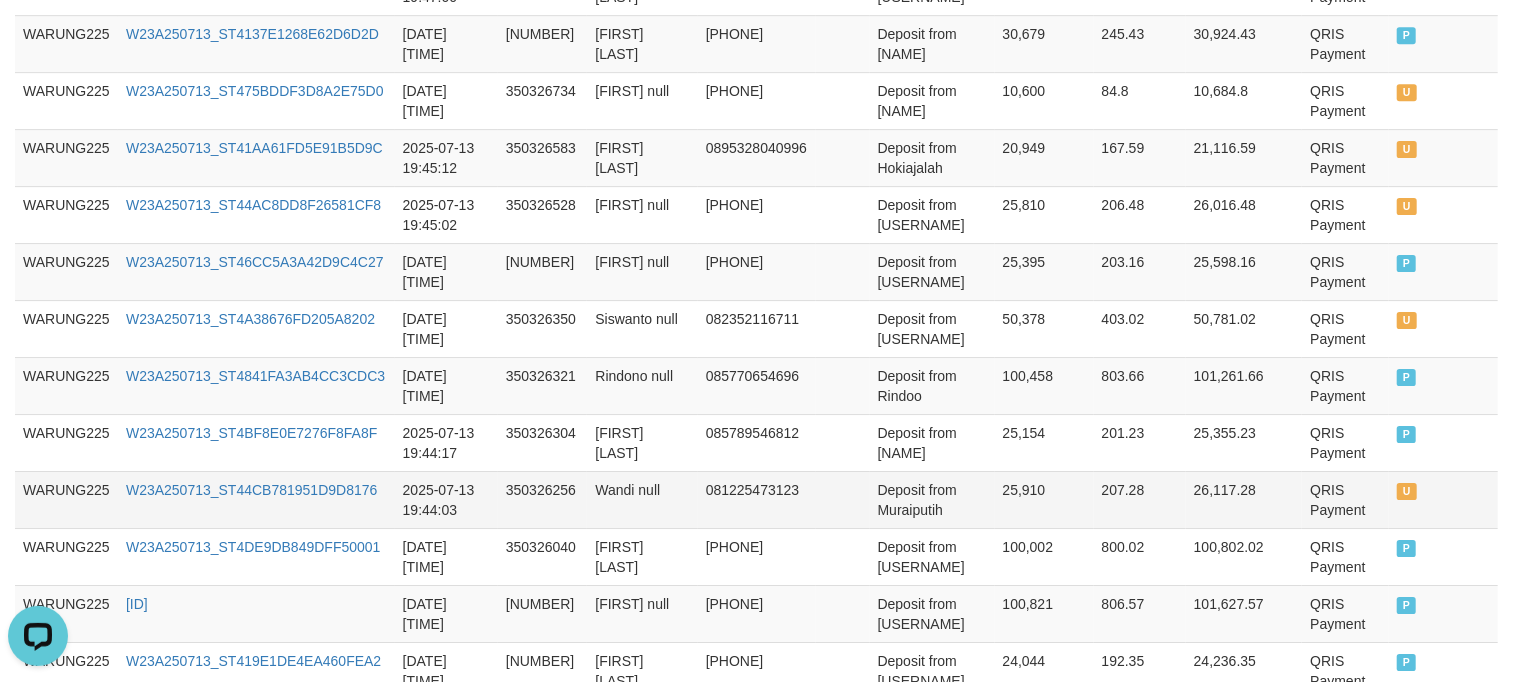 click on "207.28" at bounding box center [1140, 499] 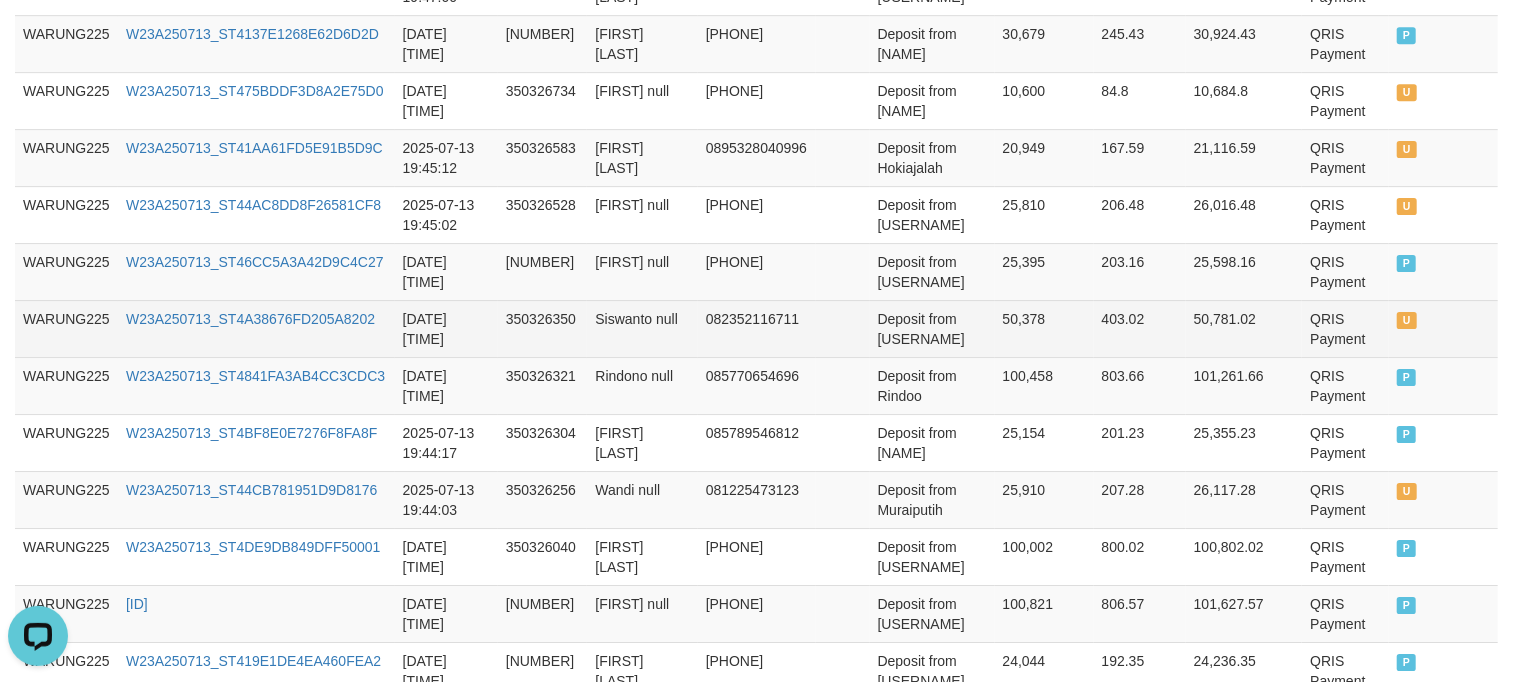 click on "W23A250713_ST4A38676FD205A8202" at bounding box center (256, 328) 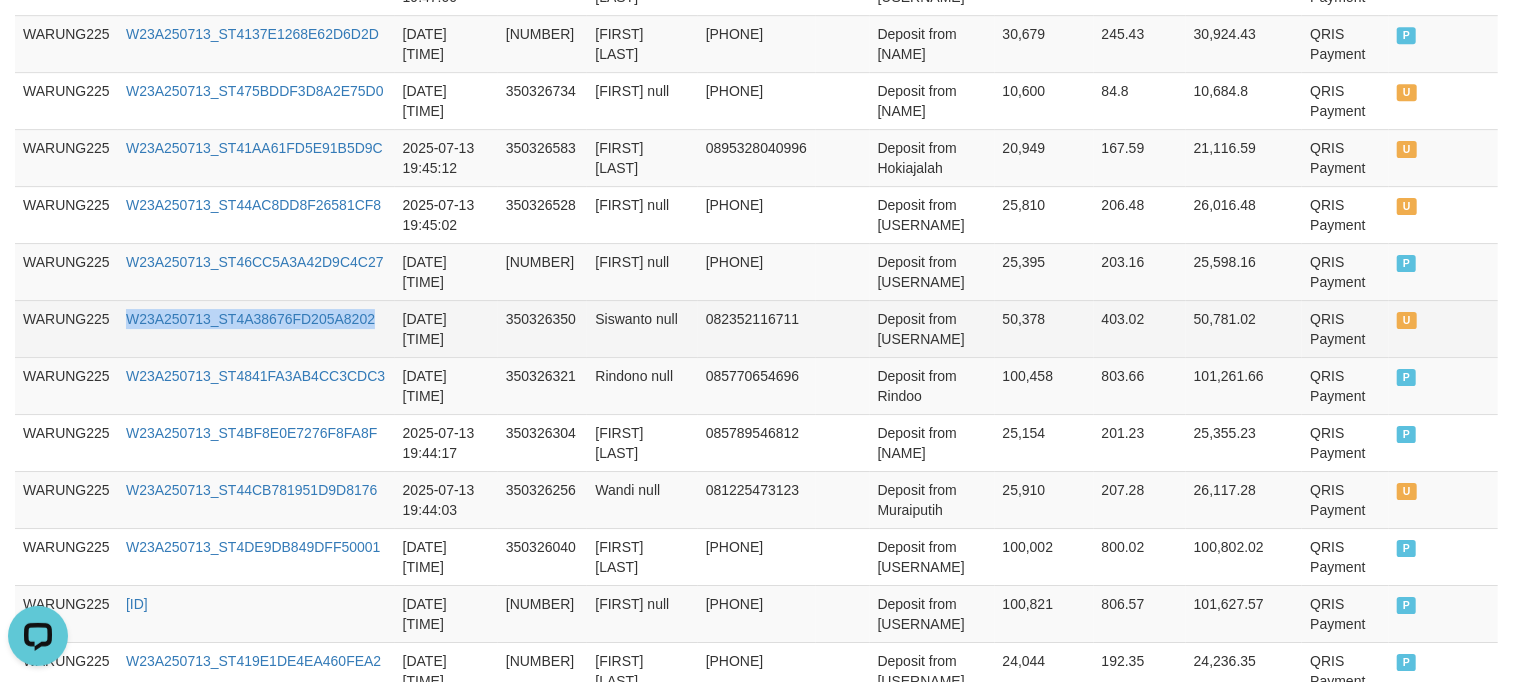 click on "W23A250713_ST4A38676FD205A8202" at bounding box center [256, 328] 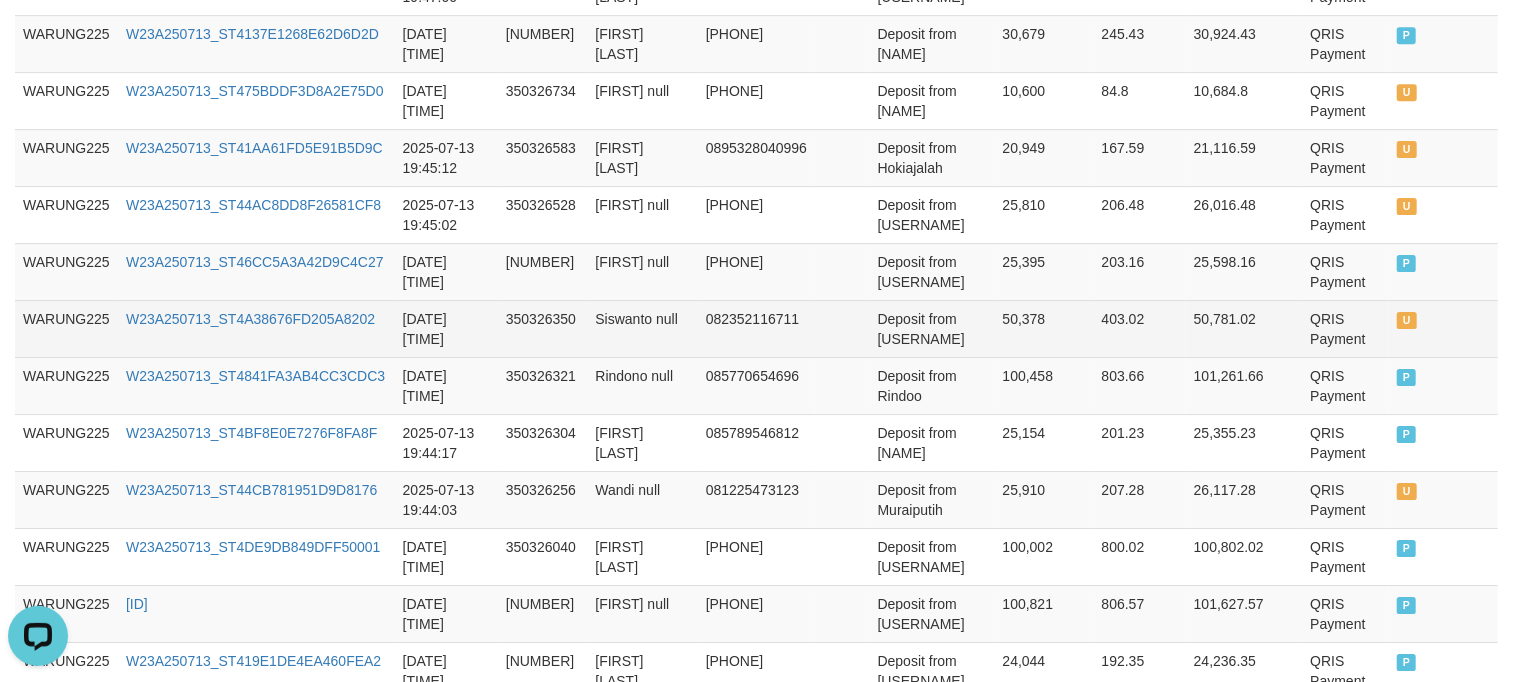 click on "Deposit from [USERNAME]" at bounding box center [932, 328] 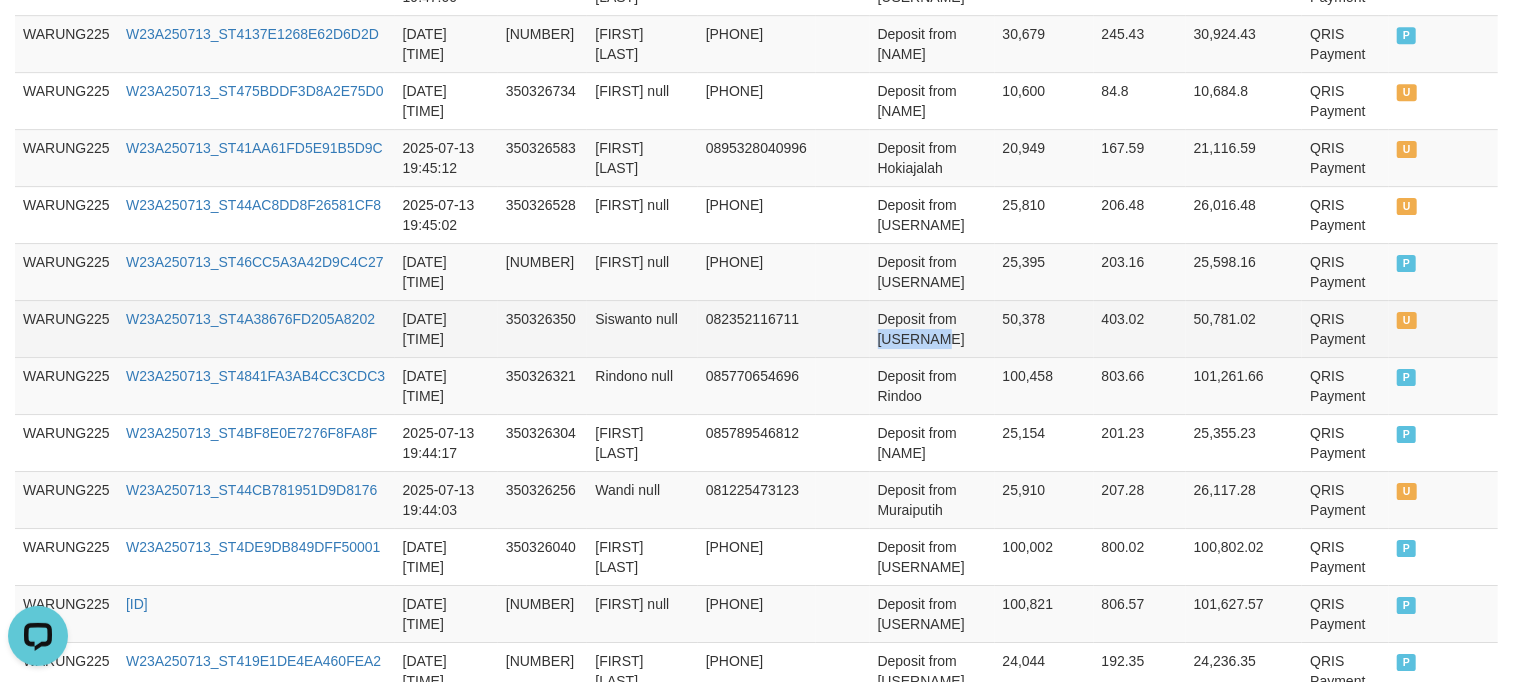 click on "Deposit from [USERNAME]" at bounding box center [932, 328] 